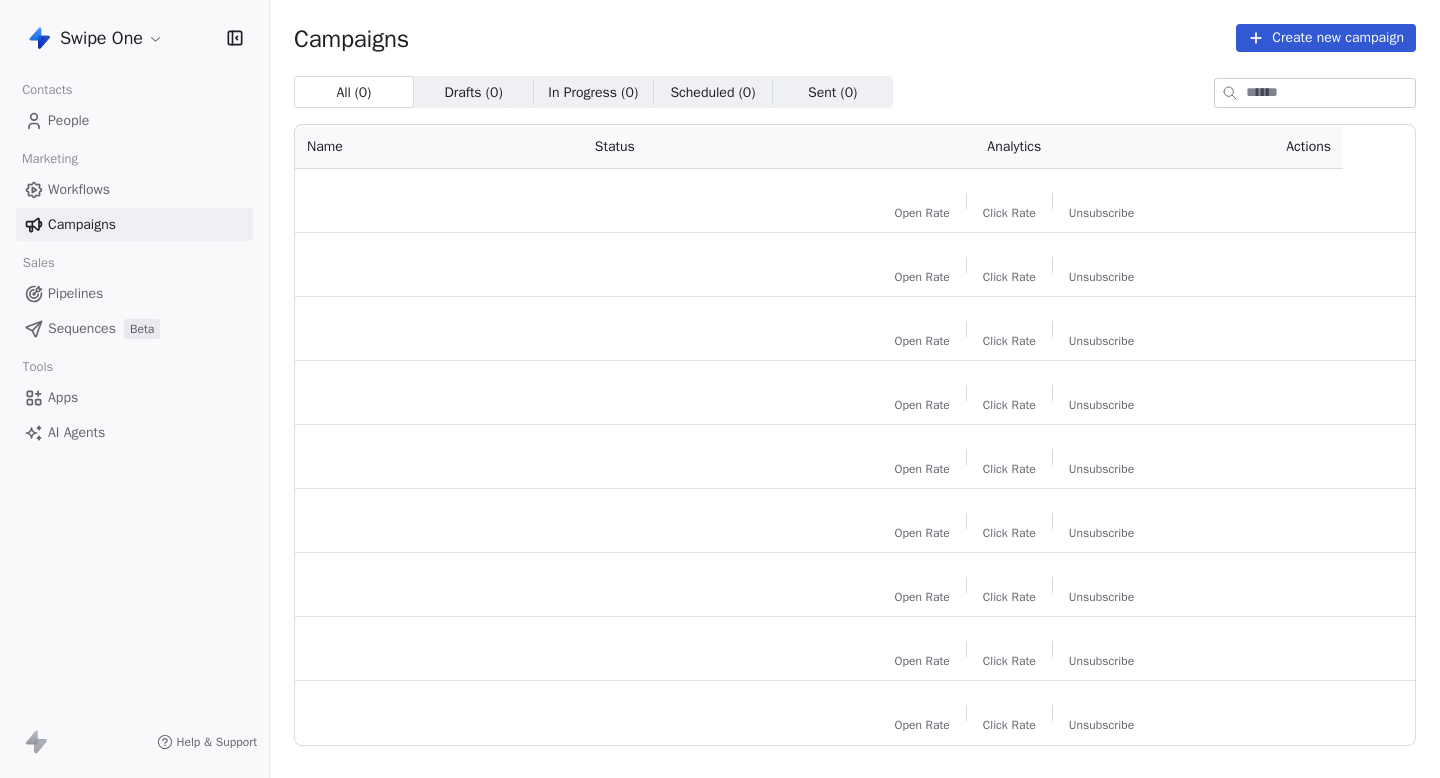 scroll, scrollTop: 0, scrollLeft: 0, axis: both 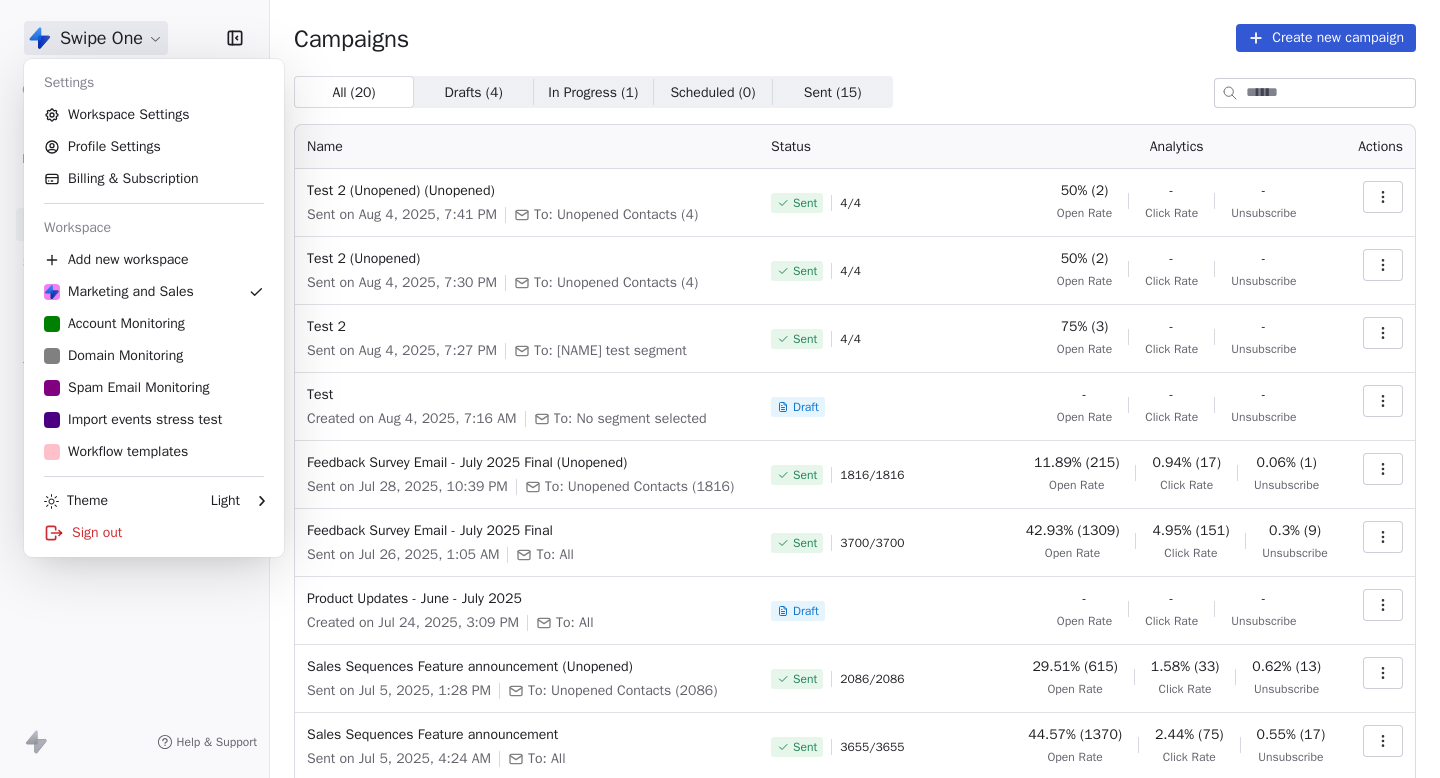 click on "Sent on Aug 4, 2025, 7:41 PM To: Unopened Contacts (4) Sent 4 / 4 50% (2) Open Rate - Click Rate - Unsubscribe Test 2 (Unopened) Sent on Aug 4, 2025, 7:30 PM To: Unopened Contacts (4) Sent 4 / 4 50% (2) Open Rate - Click Rate - Unsubscribe Test 2 Sent on Aug 4, 2025, 7:27 PM To: [NAME] test segment  Sent 4 / 4 75% (3) Open Rate - Click Rate - Unsubscribe Test Created on Aug 4, 2025, 7:16 AM To: No segment selected Draft - Open Rate - Click Rate - Unsubscribe Feedback Survey Email - July 2025 Final (Unopened) Sent on Jul 28, 2025, 10:39 PM To: Unopened Contacts (1816) Sent 1816 / 1816 11.89% (215) Open Rate 0.94% (17) Click Rate 0.06% (1) Unsubscribe To: All  / -" at bounding box center (720, 389) 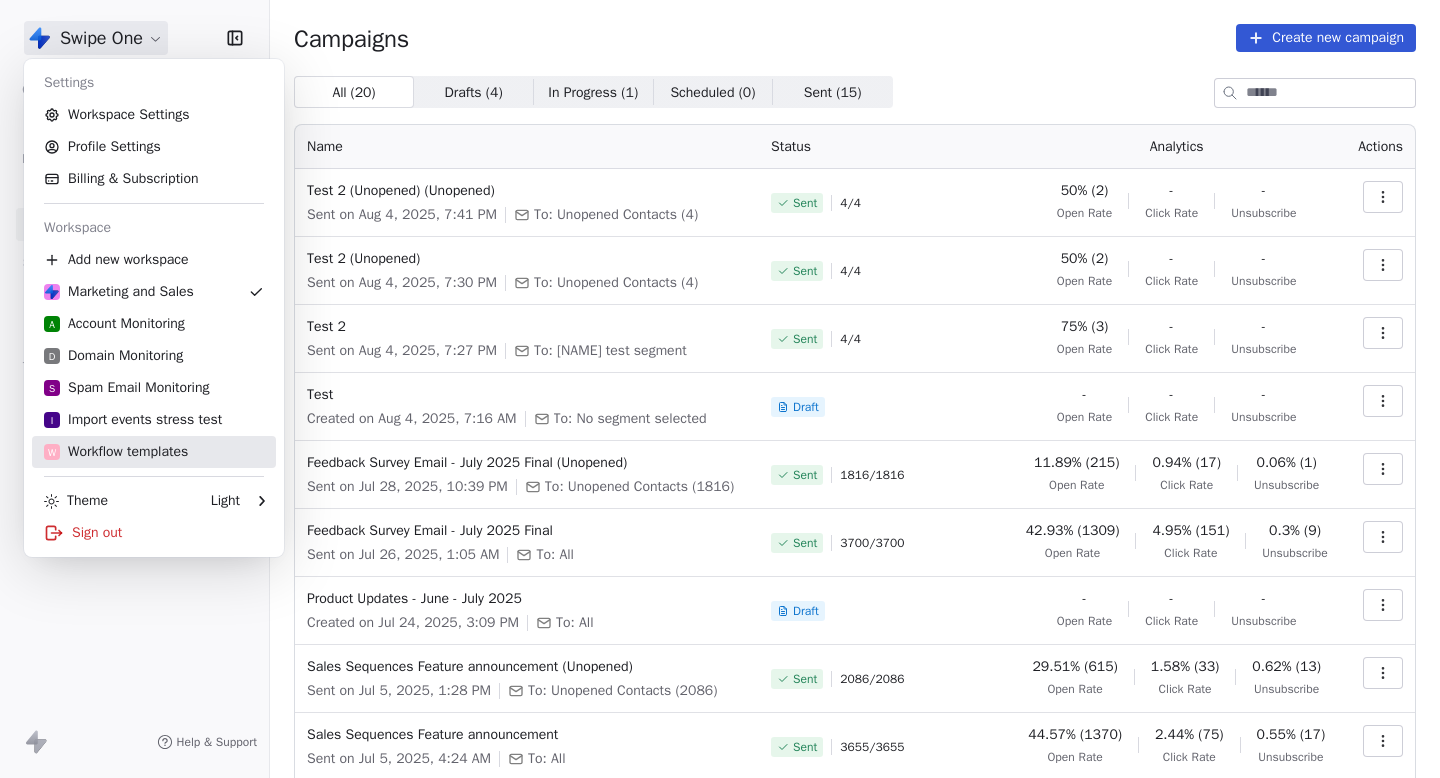 click on "W Workflow templates" at bounding box center [116, 452] 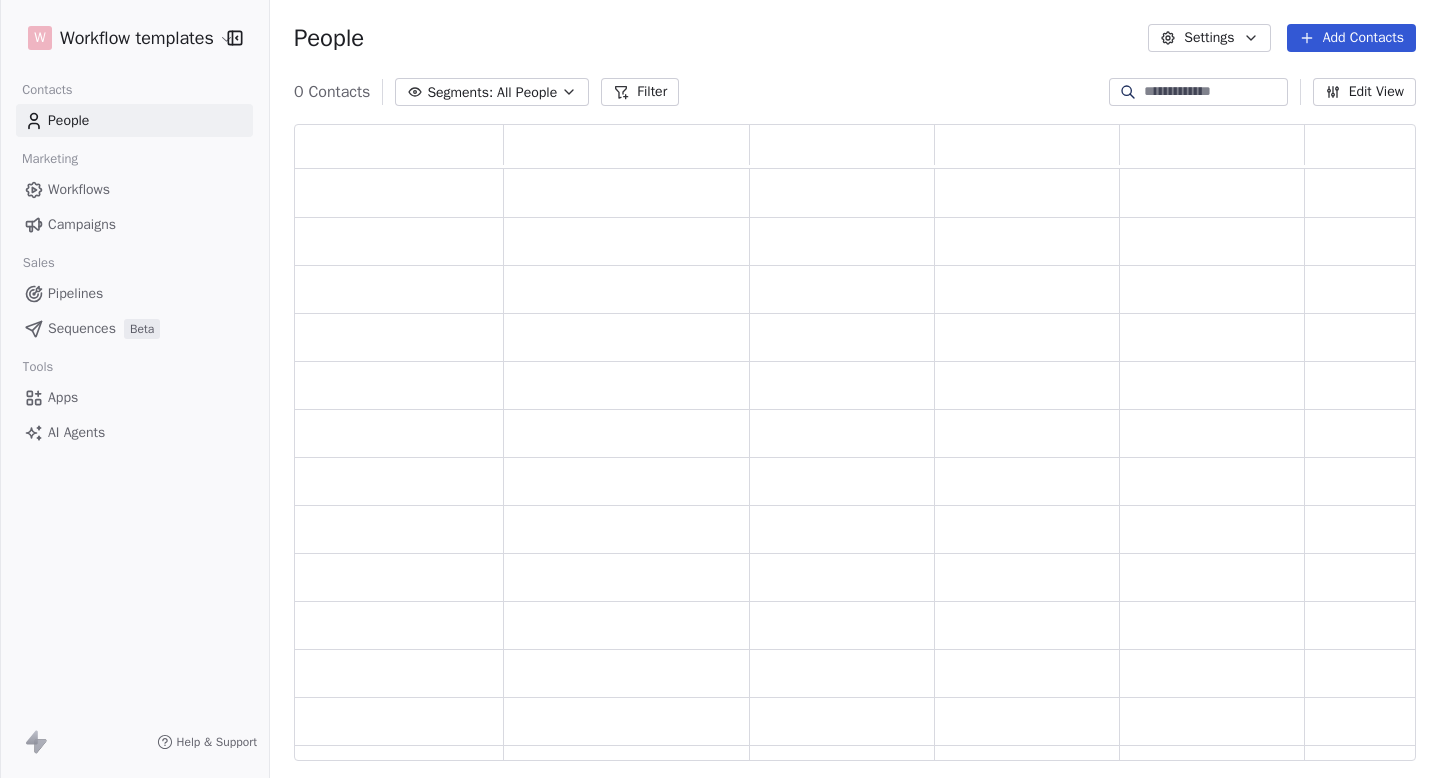 scroll, scrollTop: 1, scrollLeft: 1, axis: both 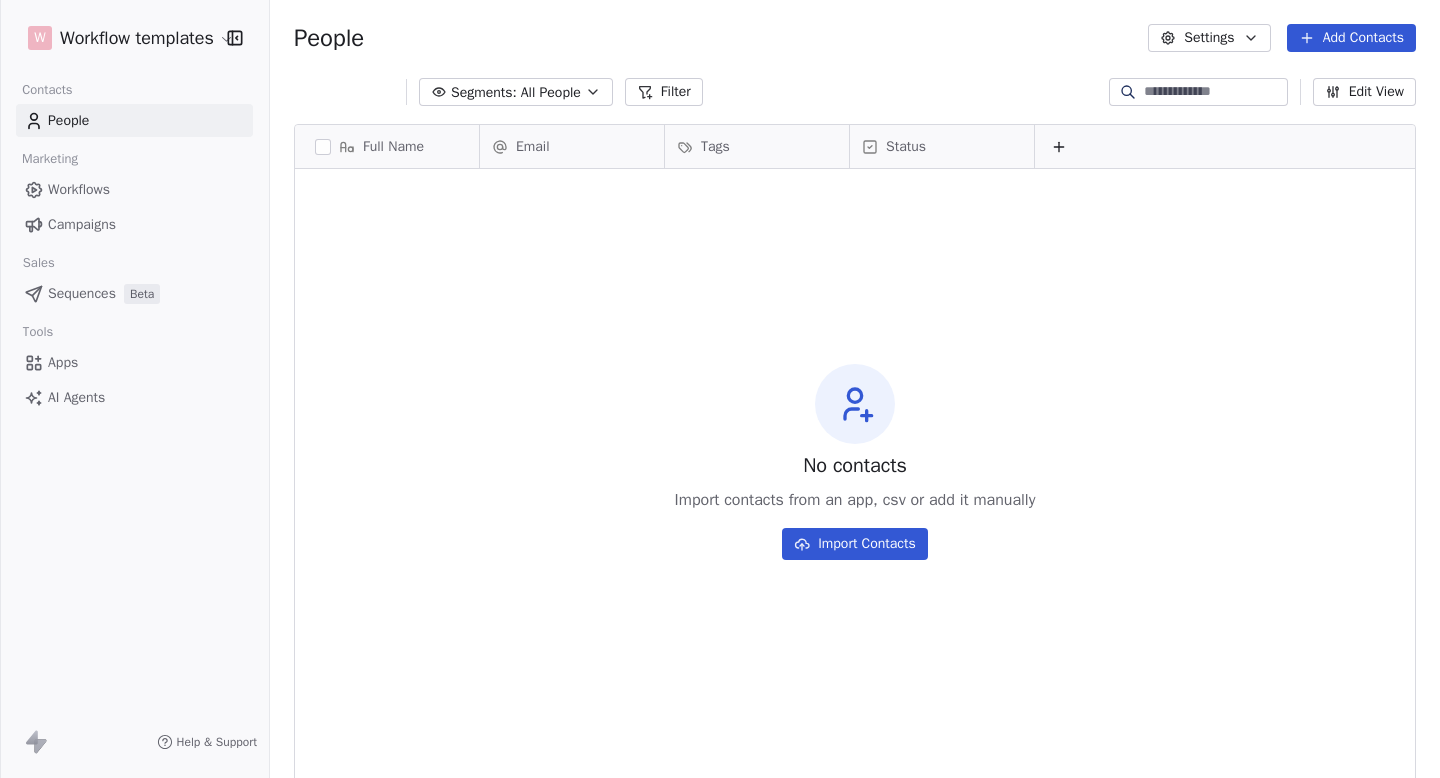 click on "Workflows" at bounding box center (134, 189) 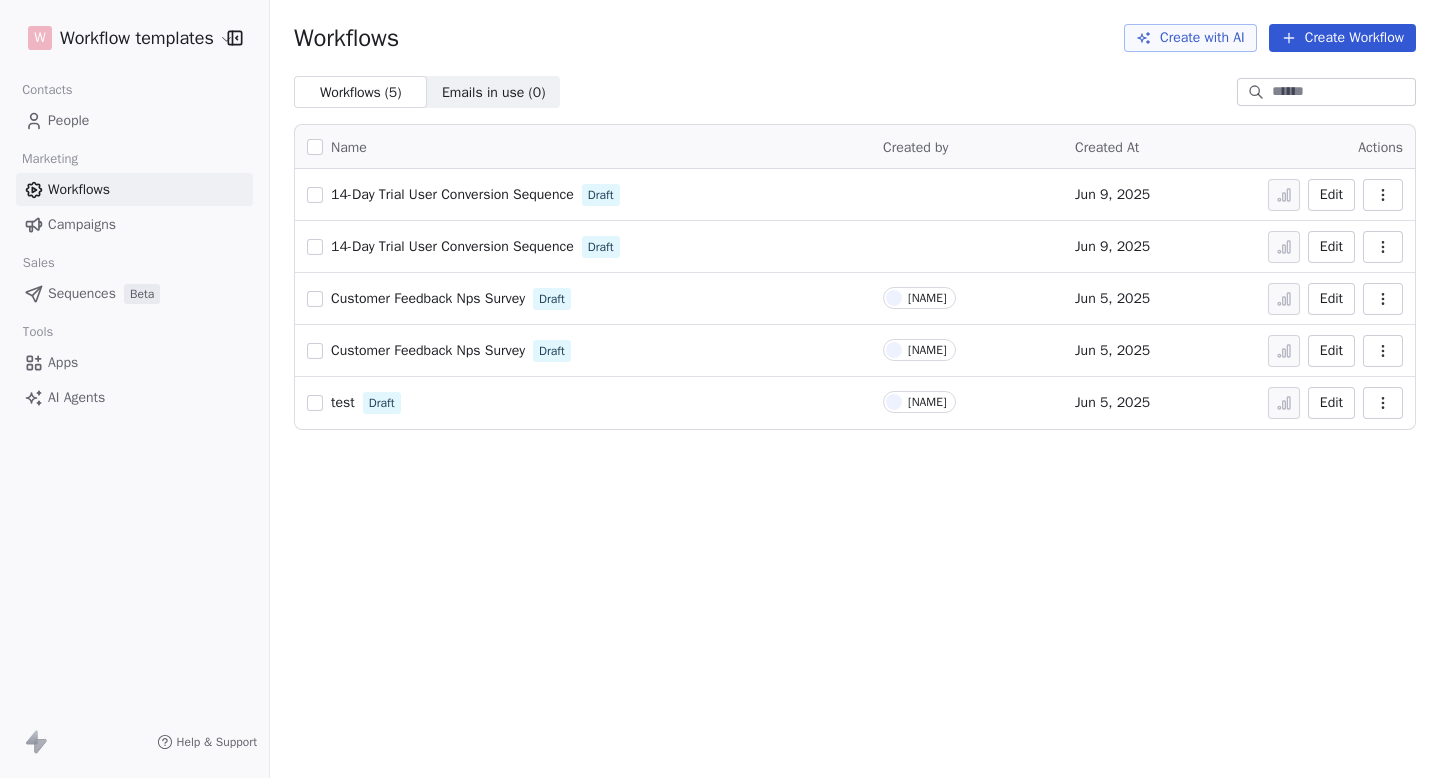 click on "Campaigns" at bounding box center (82, 224) 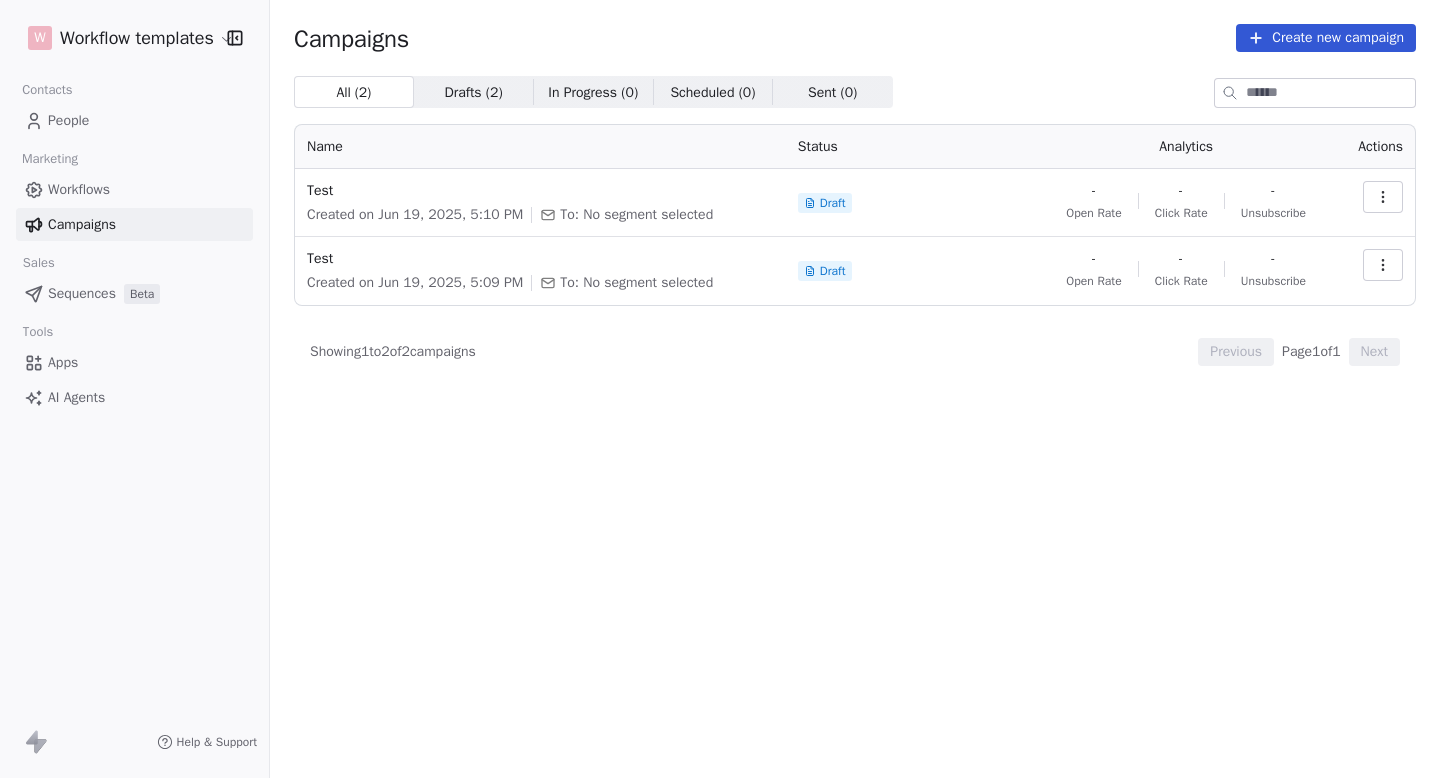 click on "W Workflow templates" at bounding box center (134, 38) 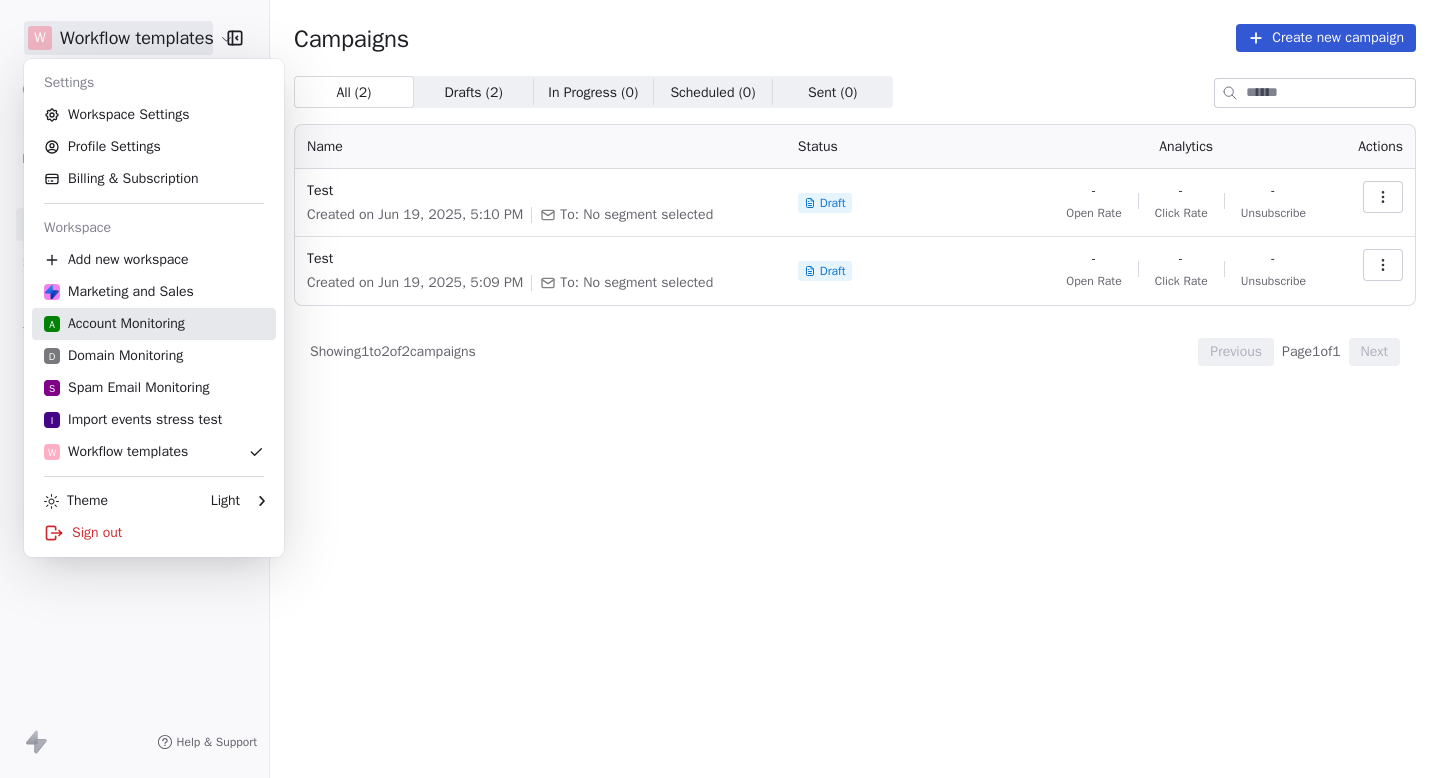 click on "A Account Monitoring" at bounding box center (114, 324) 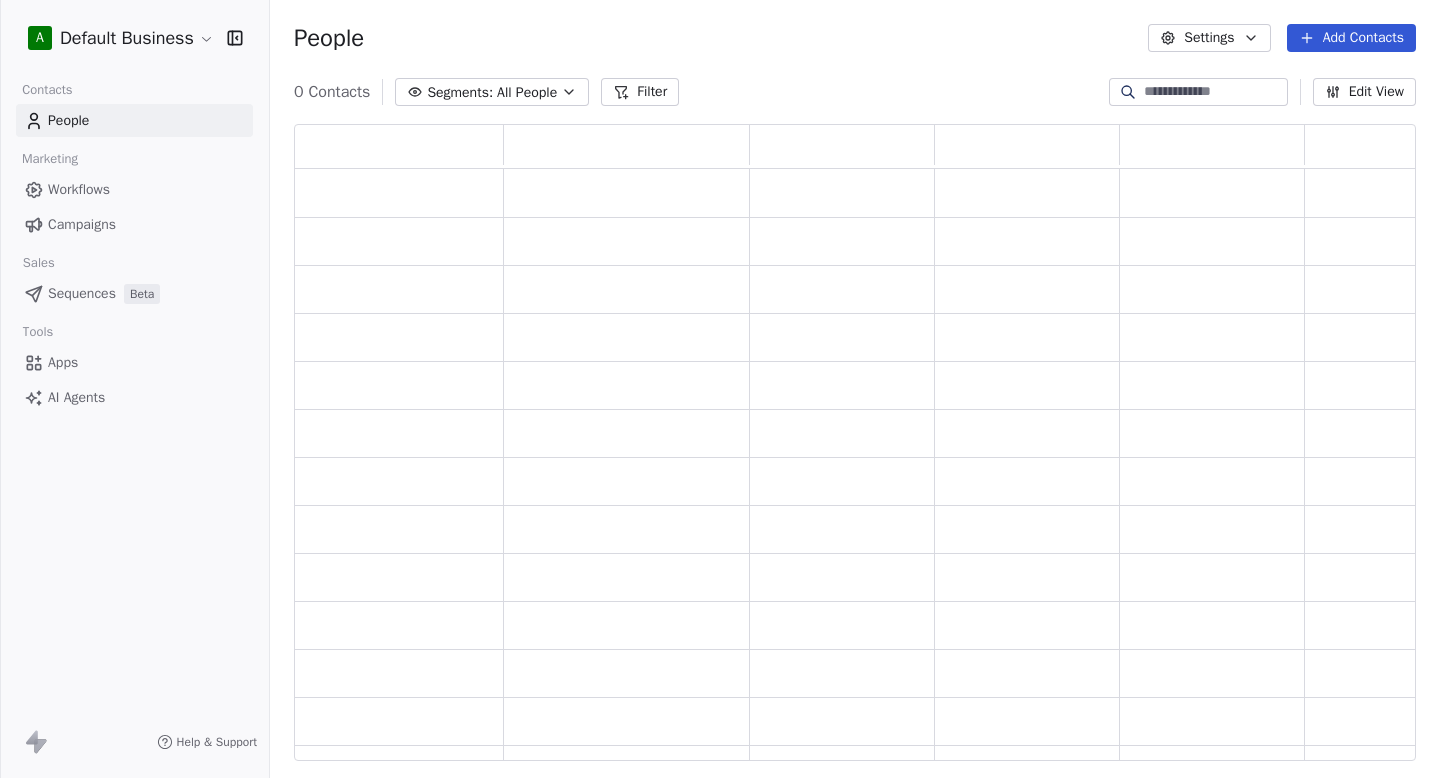 scroll, scrollTop: 1, scrollLeft: 1, axis: both 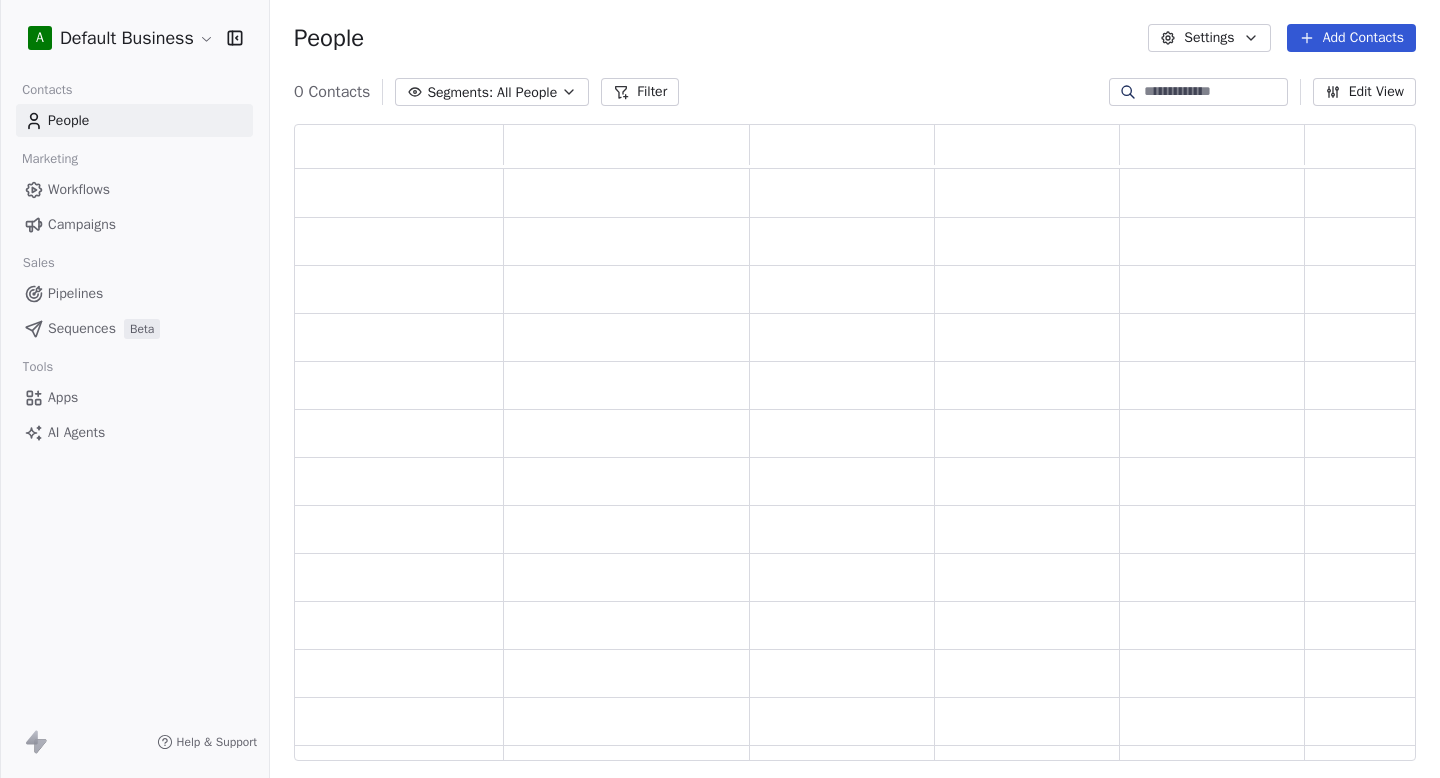 click on "Campaigns" at bounding box center [82, 224] 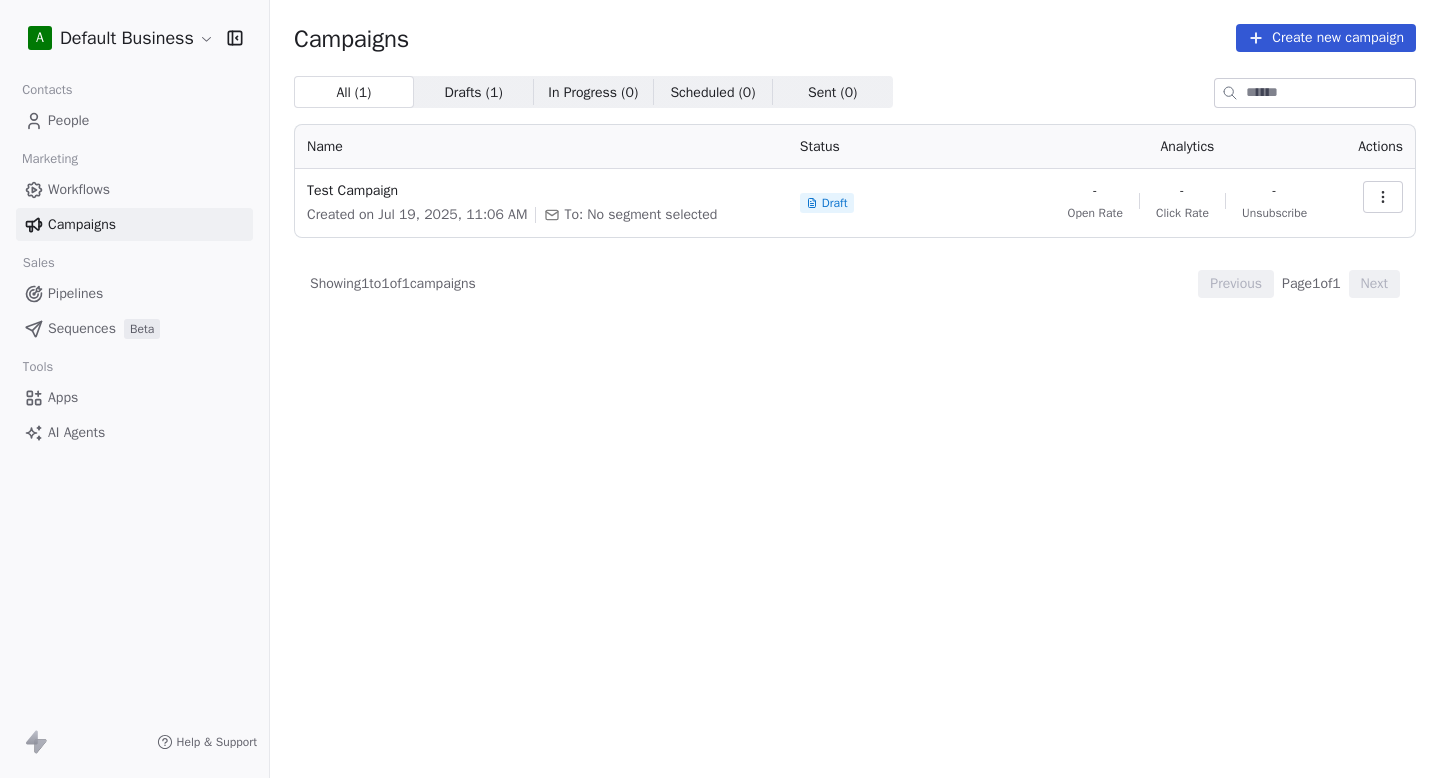 click on "Campaign Created on Jul 19, 2025, 11:06 AM To: No segment selected Draft - Open Rate - Click Rate - Unsubscribe Showing  1  to  1  of  1  campaigns Previous Page  1  of  1 Next" at bounding box center (720, 389) 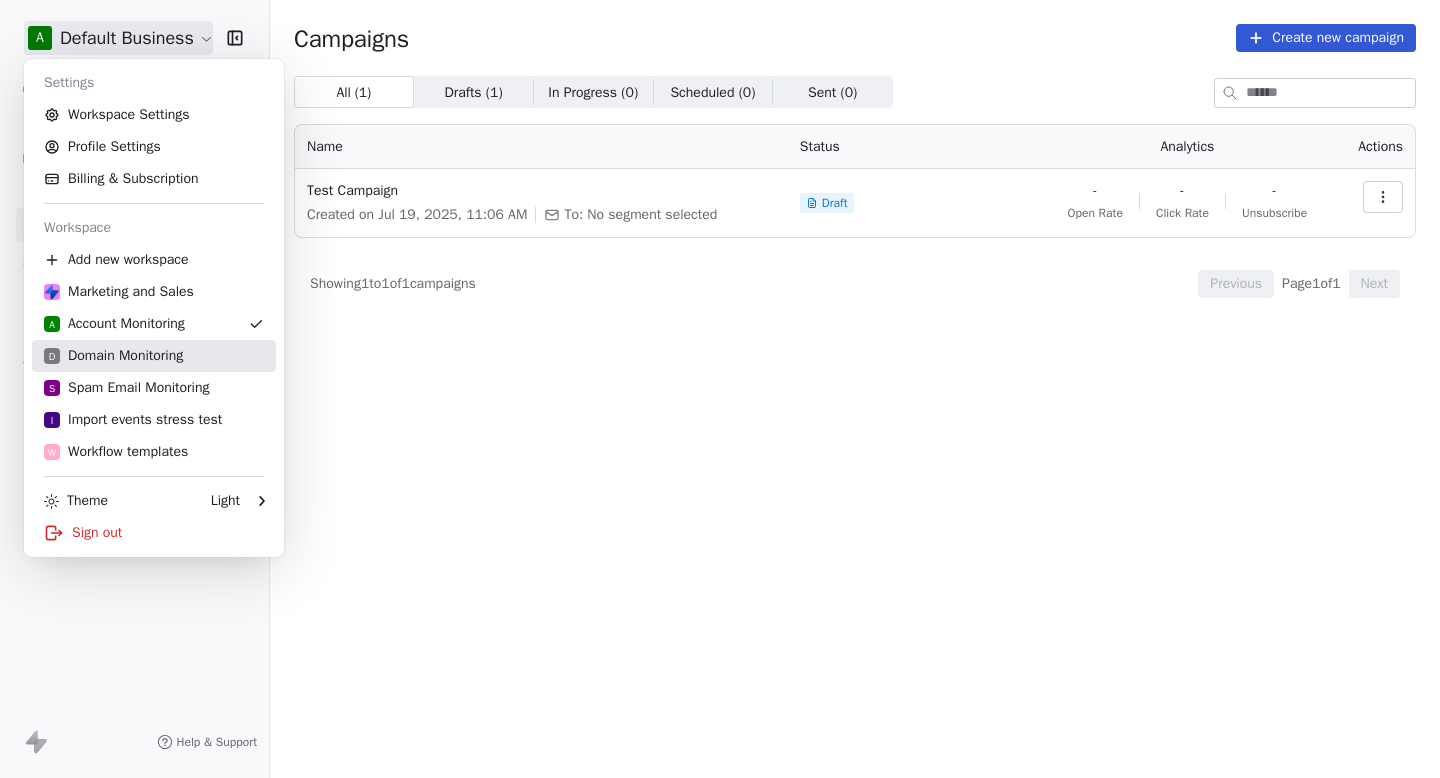 click on "D Domain Monitoring" at bounding box center [113, 356] 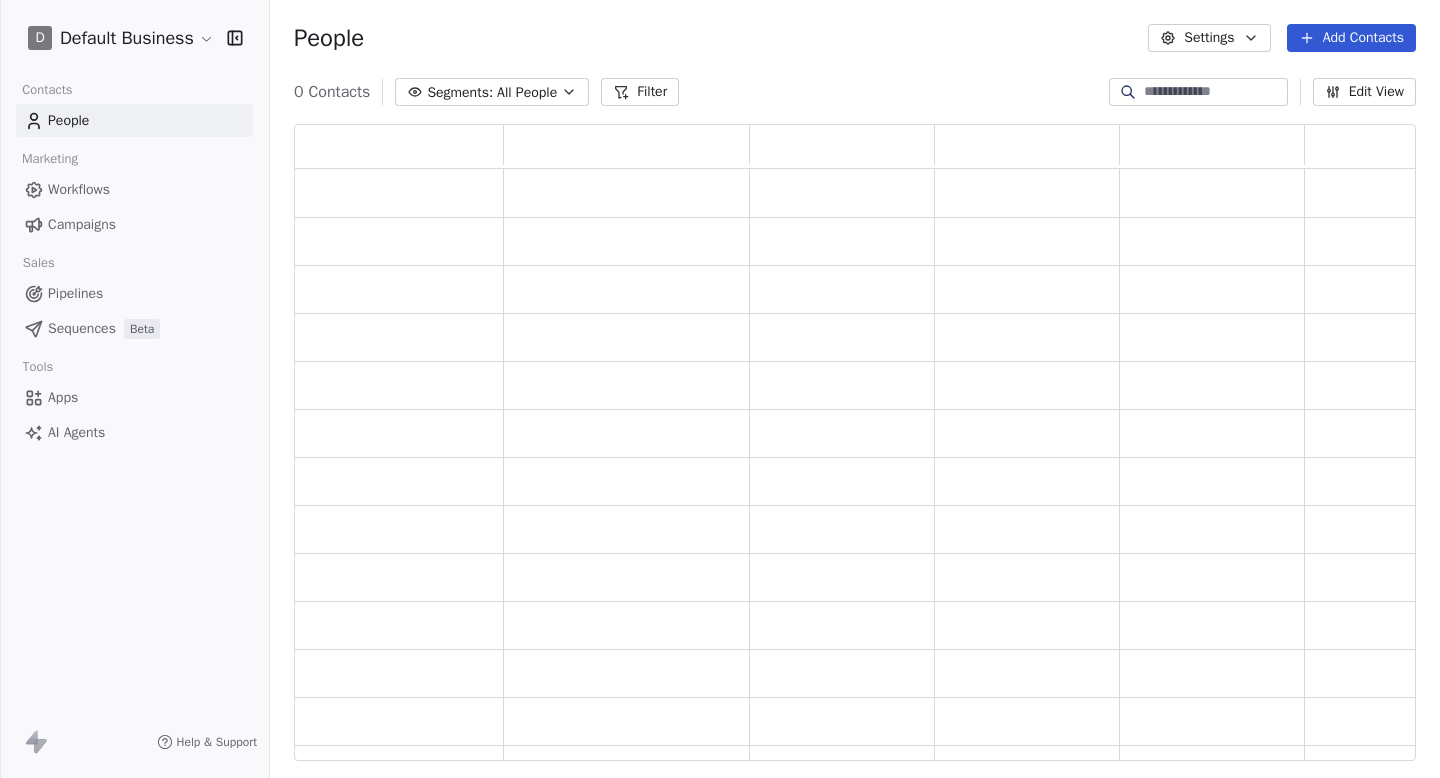 scroll, scrollTop: 1, scrollLeft: 1, axis: both 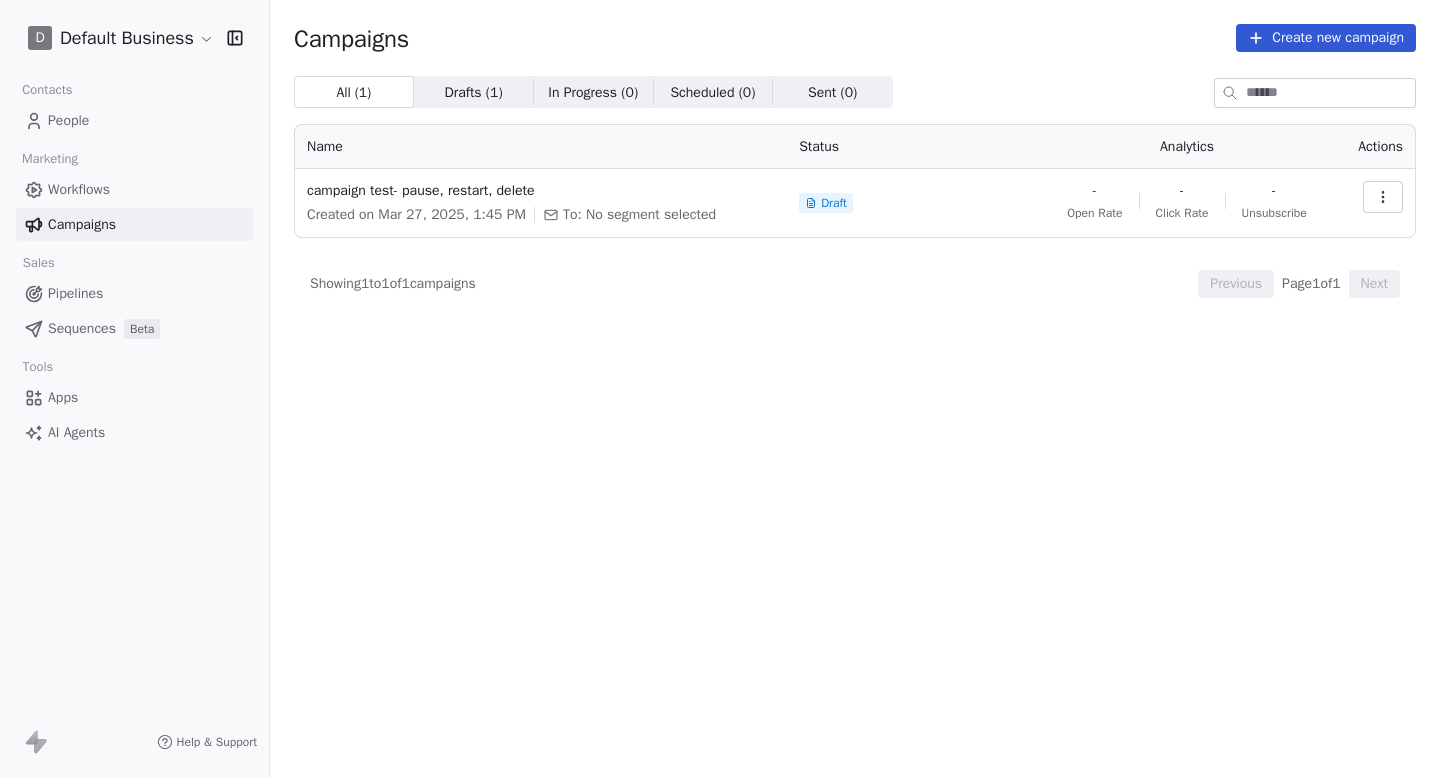 click on "campaign test- pause, restart, delete Created on Mar 27, 2025, 1:45 PM To: No segment selected Draft - Open Rate - Click Rate - Unsubscribe Showing  1  to  1  of  1  campaigns Previous Page  1  of  1 Next" at bounding box center [720, 389] 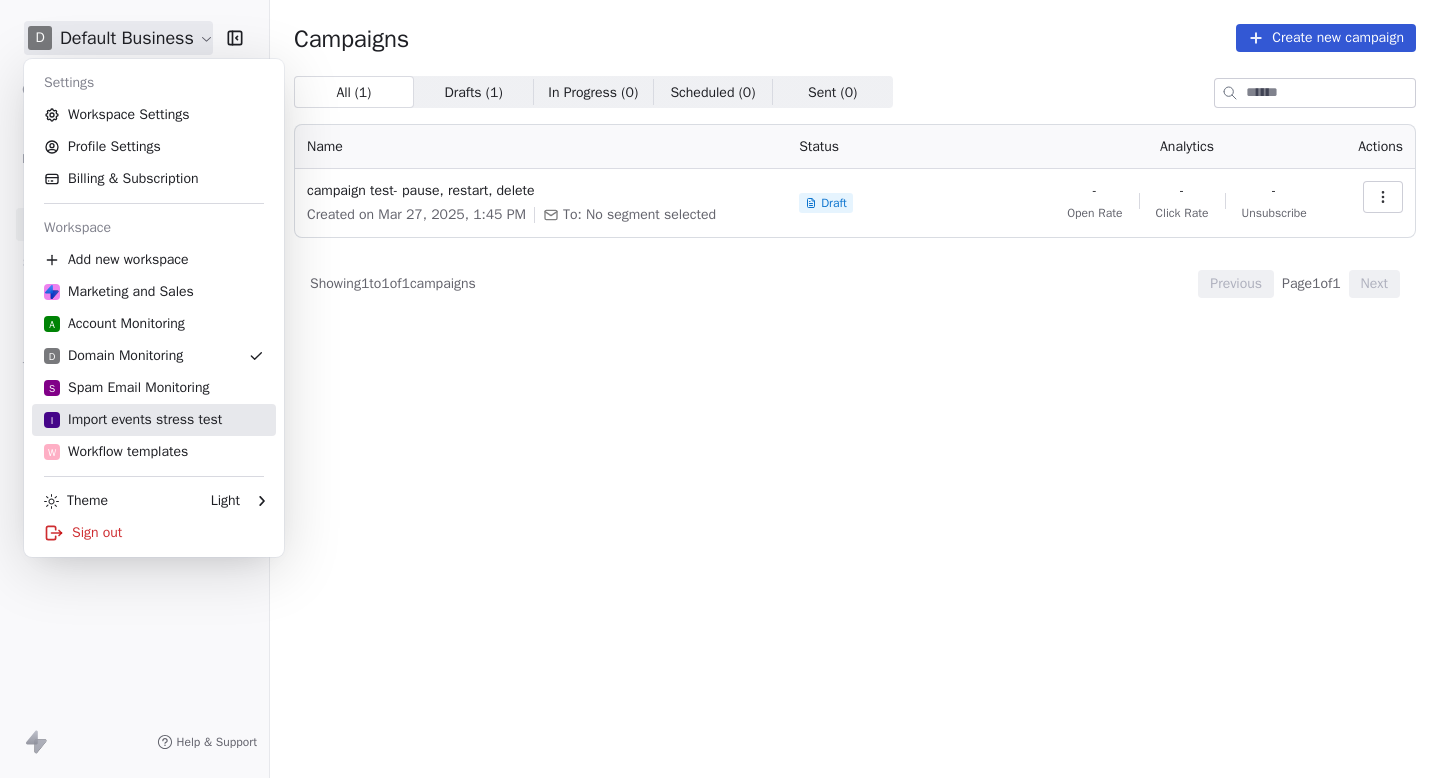 click on "I Import events stress test" at bounding box center (133, 420) 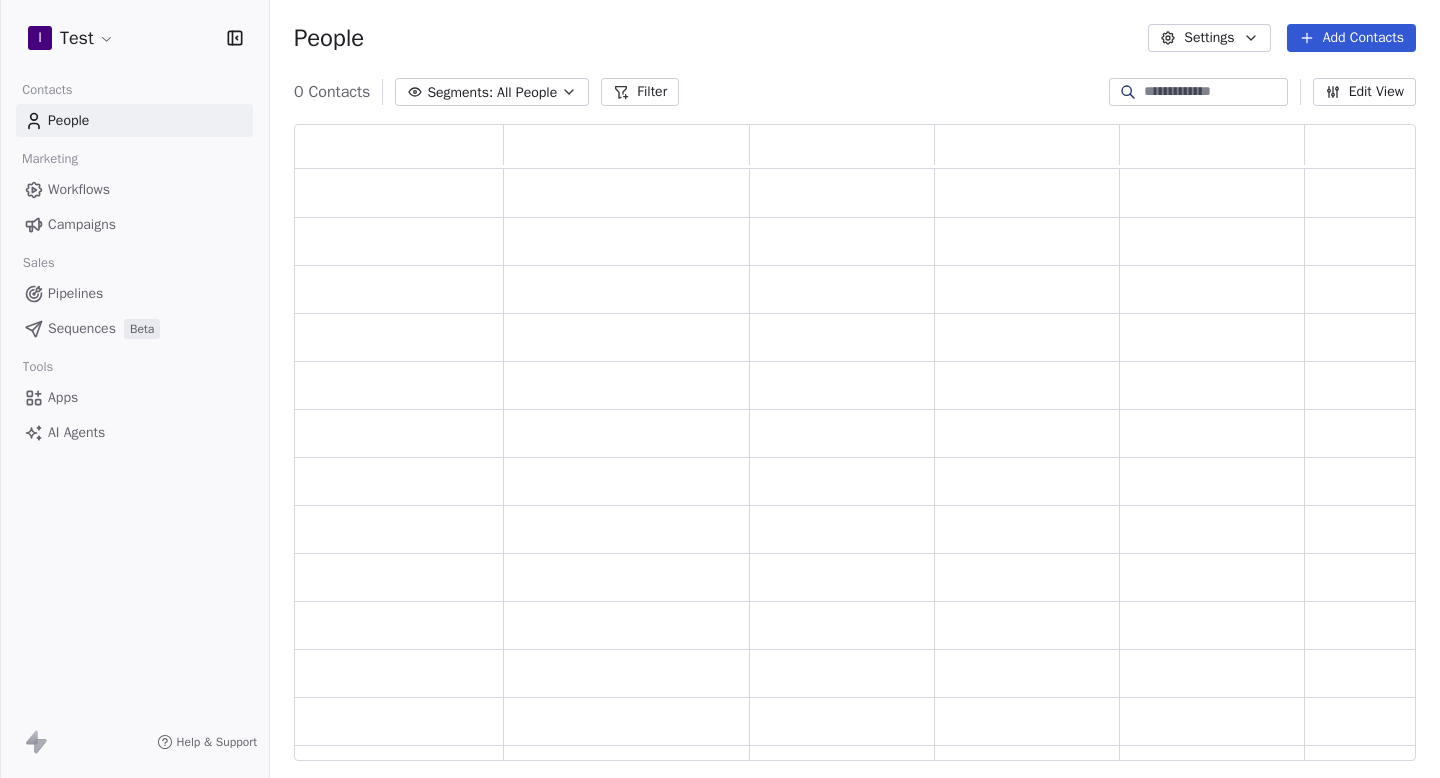scroll, scrollTop: 1, scrollLeft: 1, axis: both 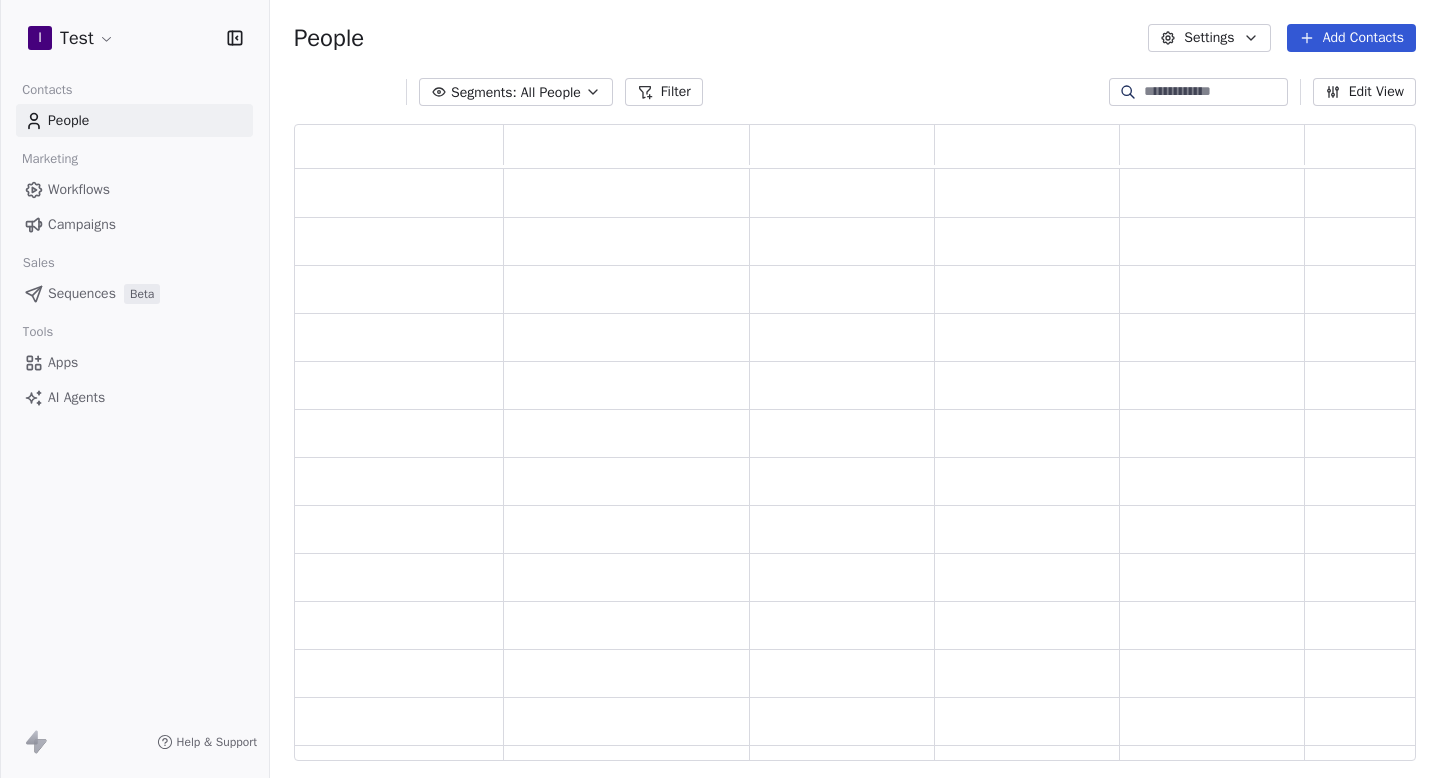 click on "Campaigns" at bounding box center [82, 224] 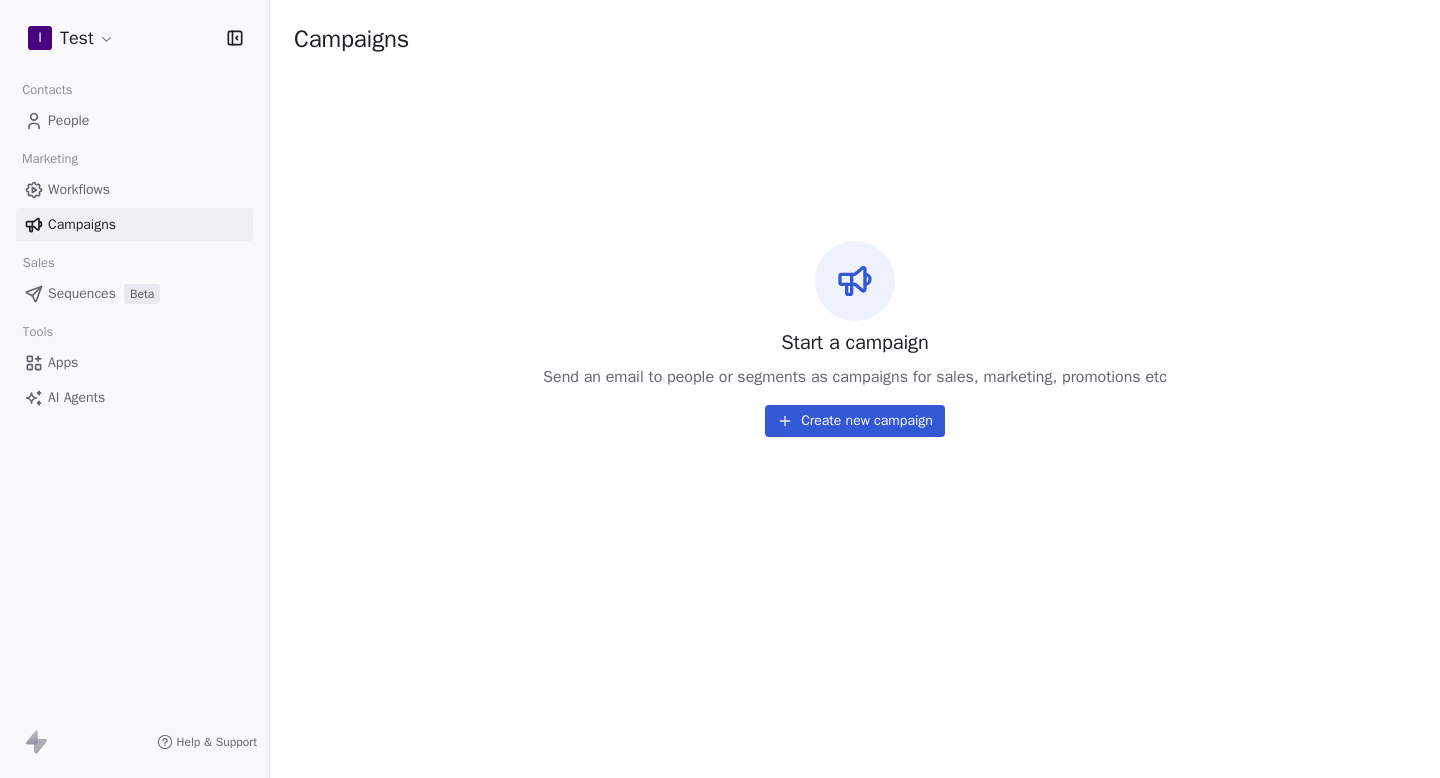 click on "Start a campaign Send an email to people or segments as campaigns for sales, marketing, promotions etc  Create new campaign" at bounding box center (720, 389) 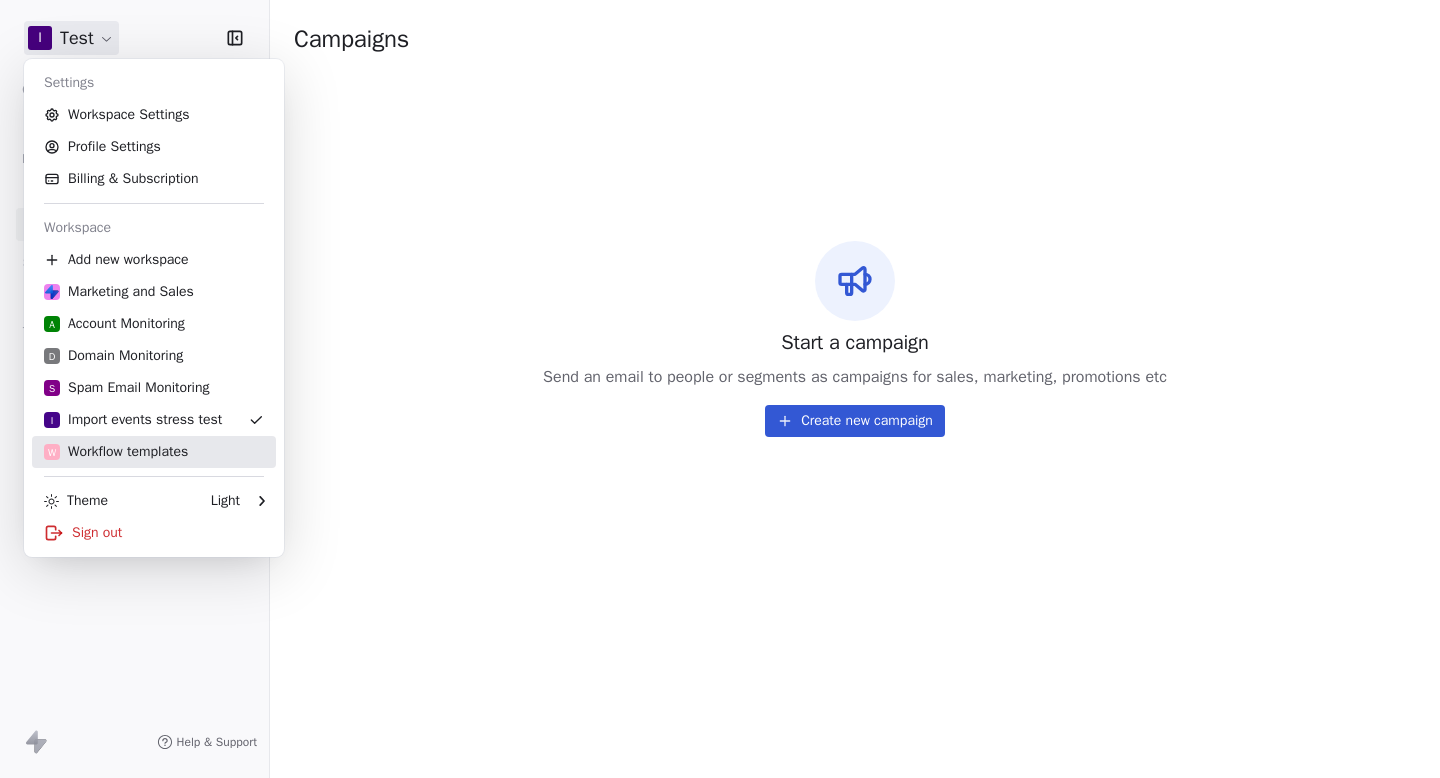 click on "W Workflow templates" at bounding box center [116, 452] 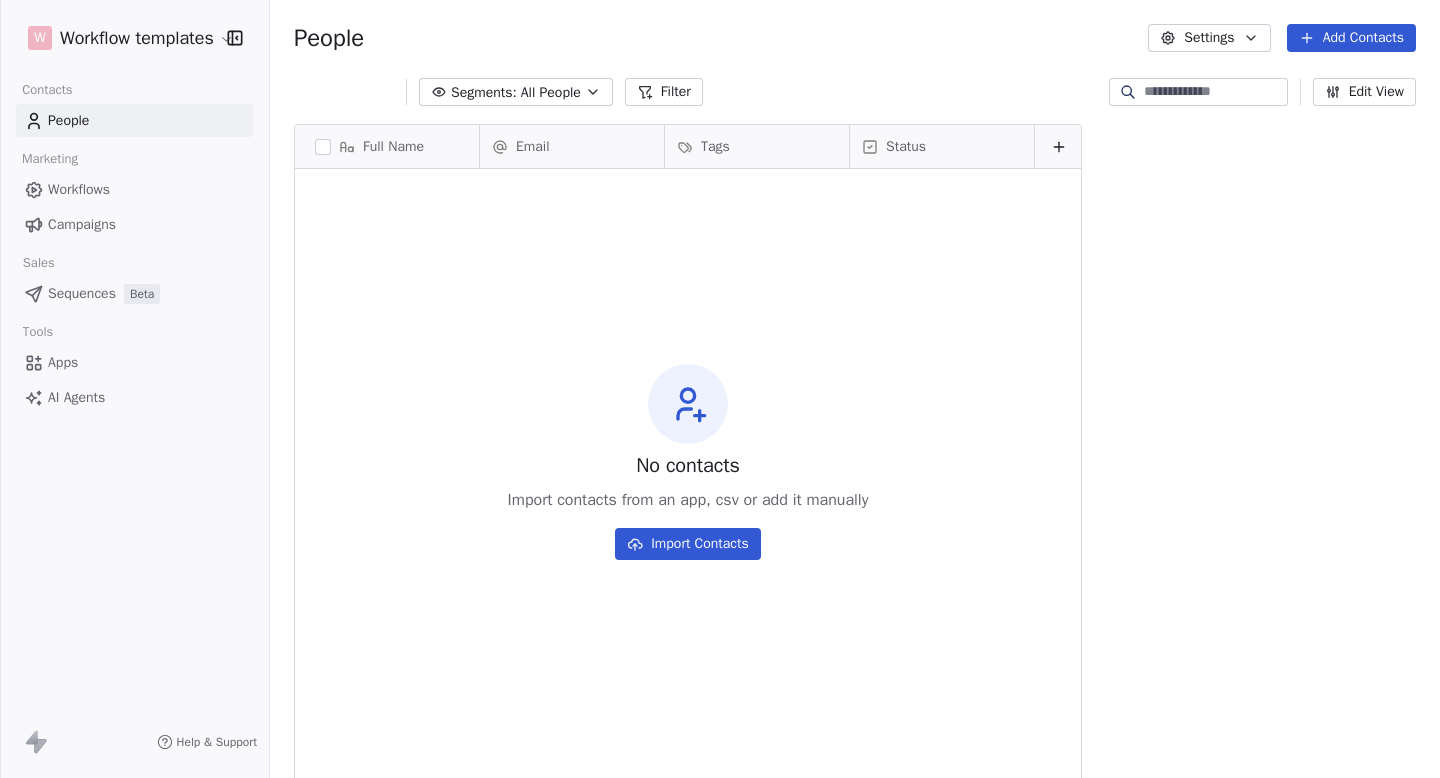 scroll, scrollTop: 1, scrollLeft: 1, axis: both 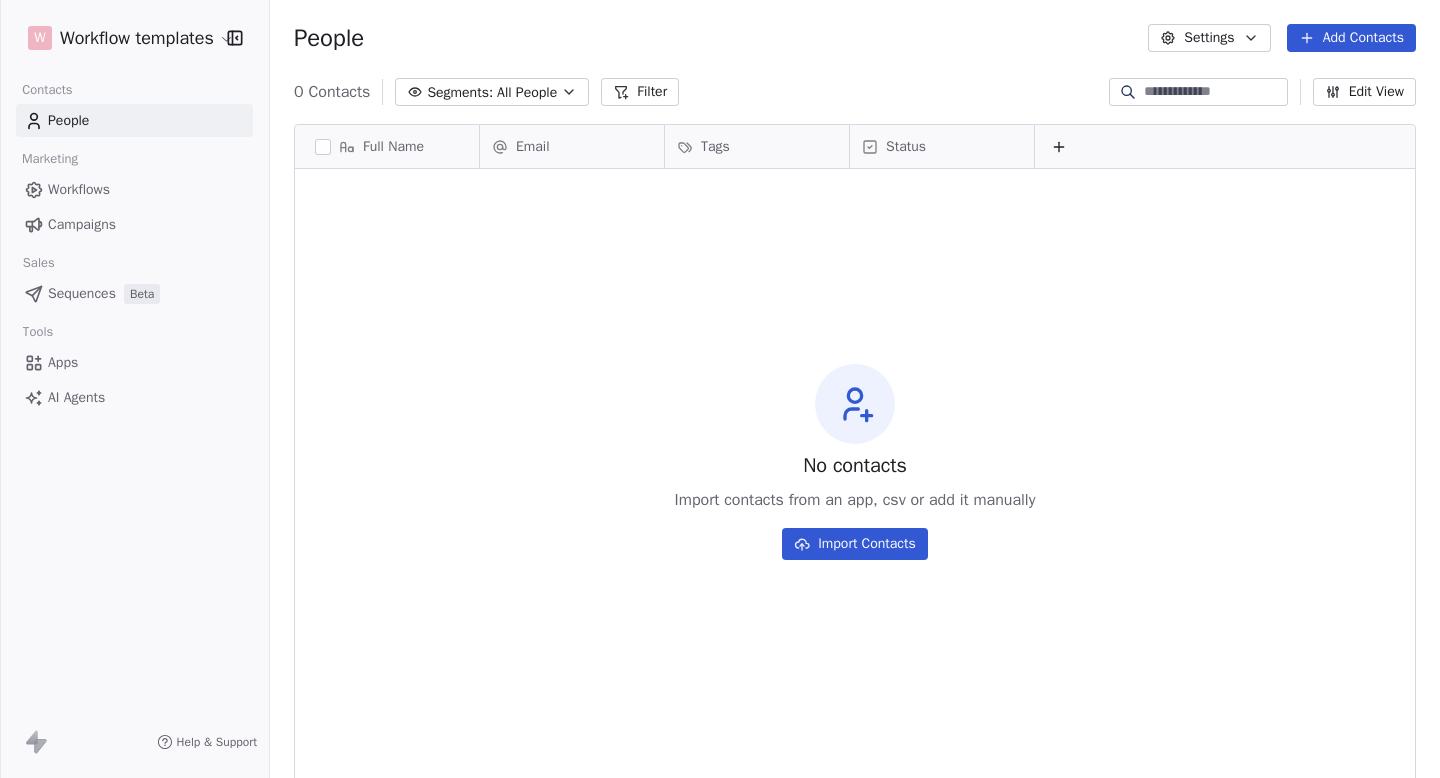 click on "Campaigns" at bounding box center [134, 224] 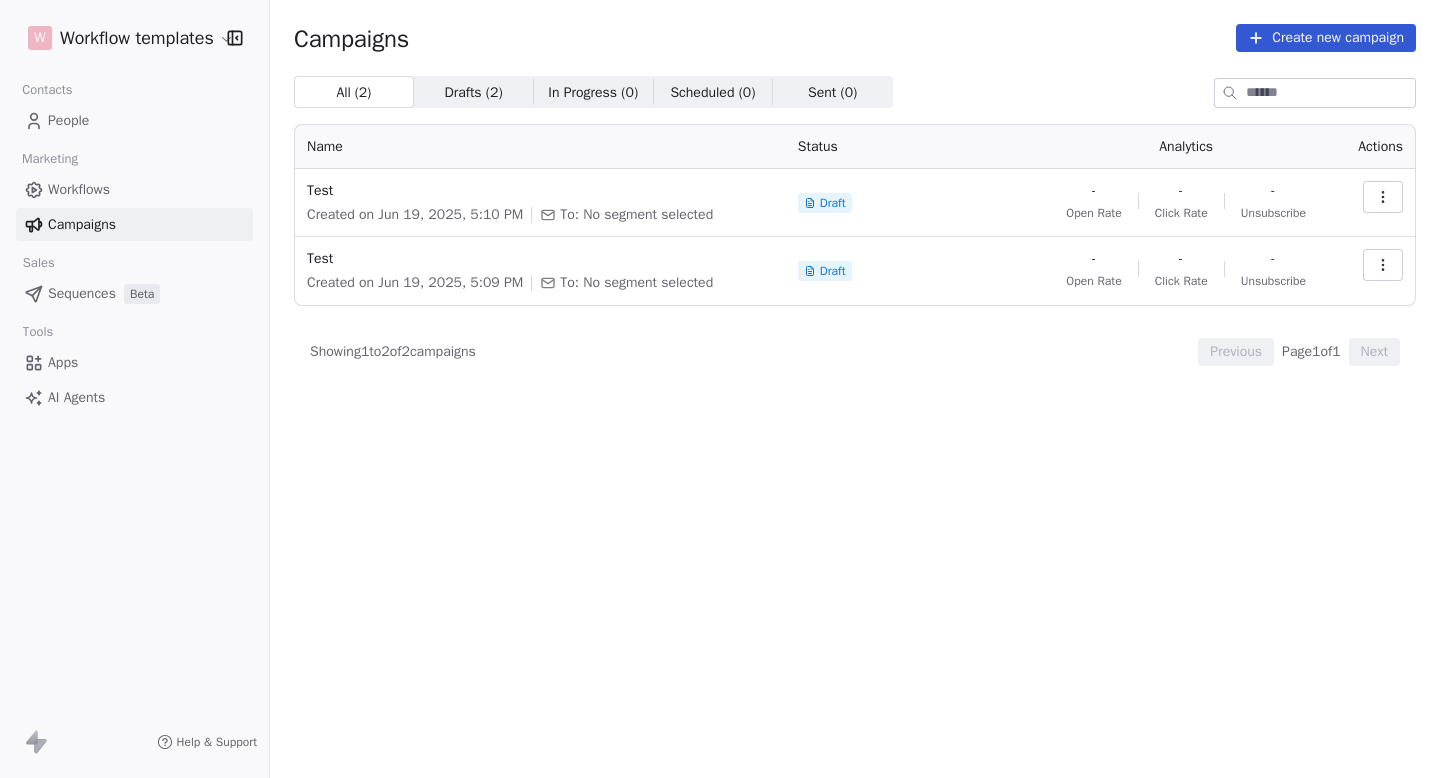 click on "Test Created on Jun 19, 2025, 5:10 PM To: No segment selected Draft - Open Rate - Click Rate - Unsubscribe Test Created on Jun 19, 2025, 5:09 PM To: No segment selected Draft - Open Rate - Click Rate - Unsubscribe Showing  1  to  2  of  2  campaigns Previous Page  1  of  1 Next" at bounding box center [720, 389] 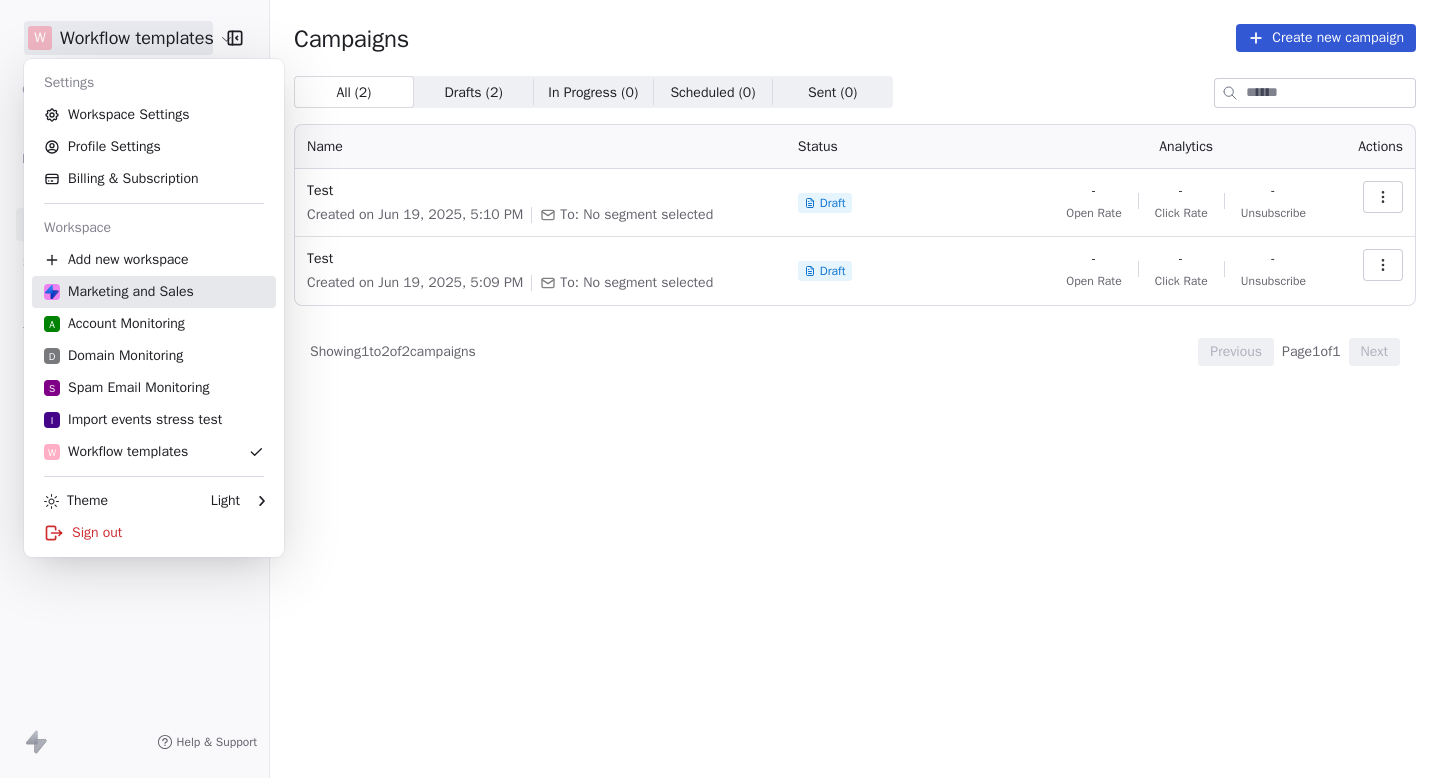 click on "Marketing and Sales" at bounding box center (154, 292) 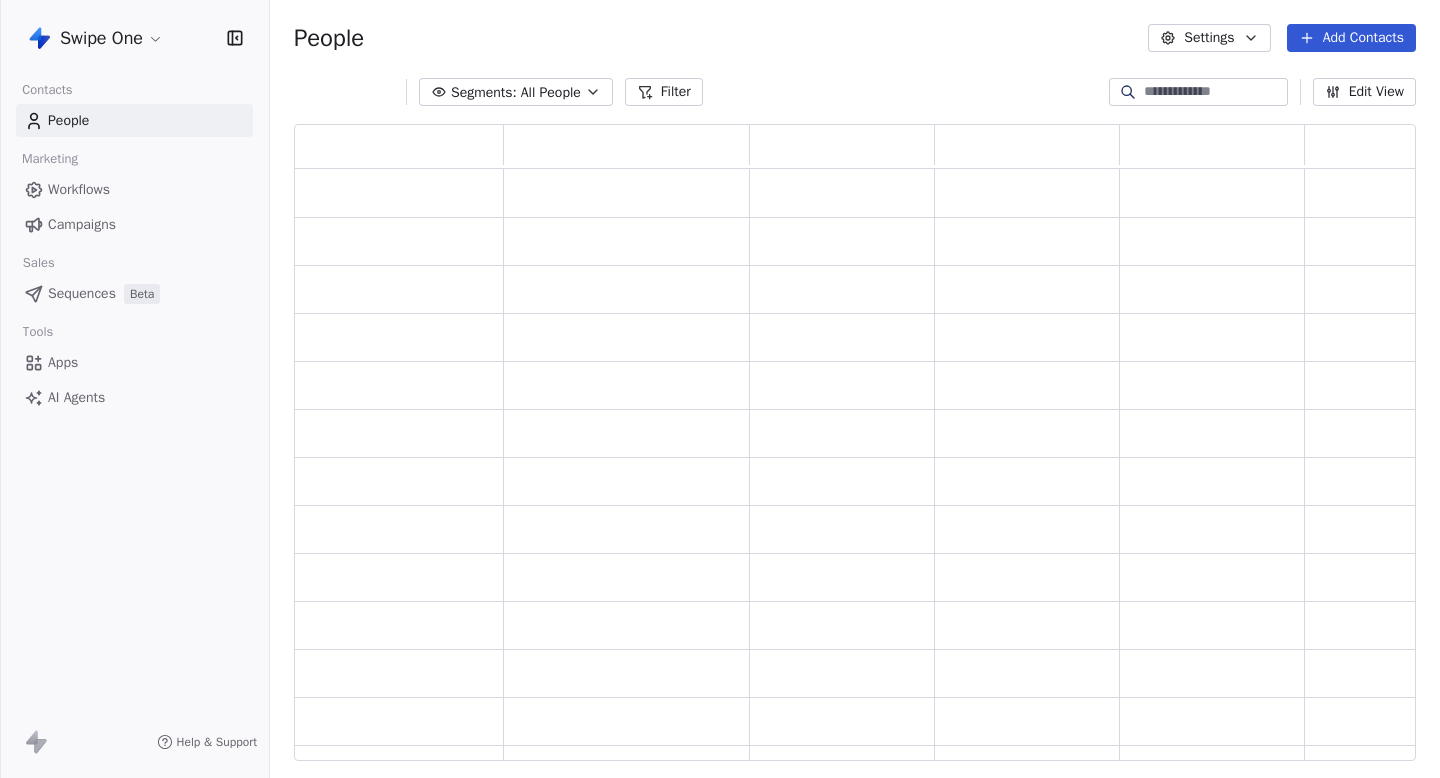 scroll, scrollTop: 1, scrollLeft: 1, axis: both 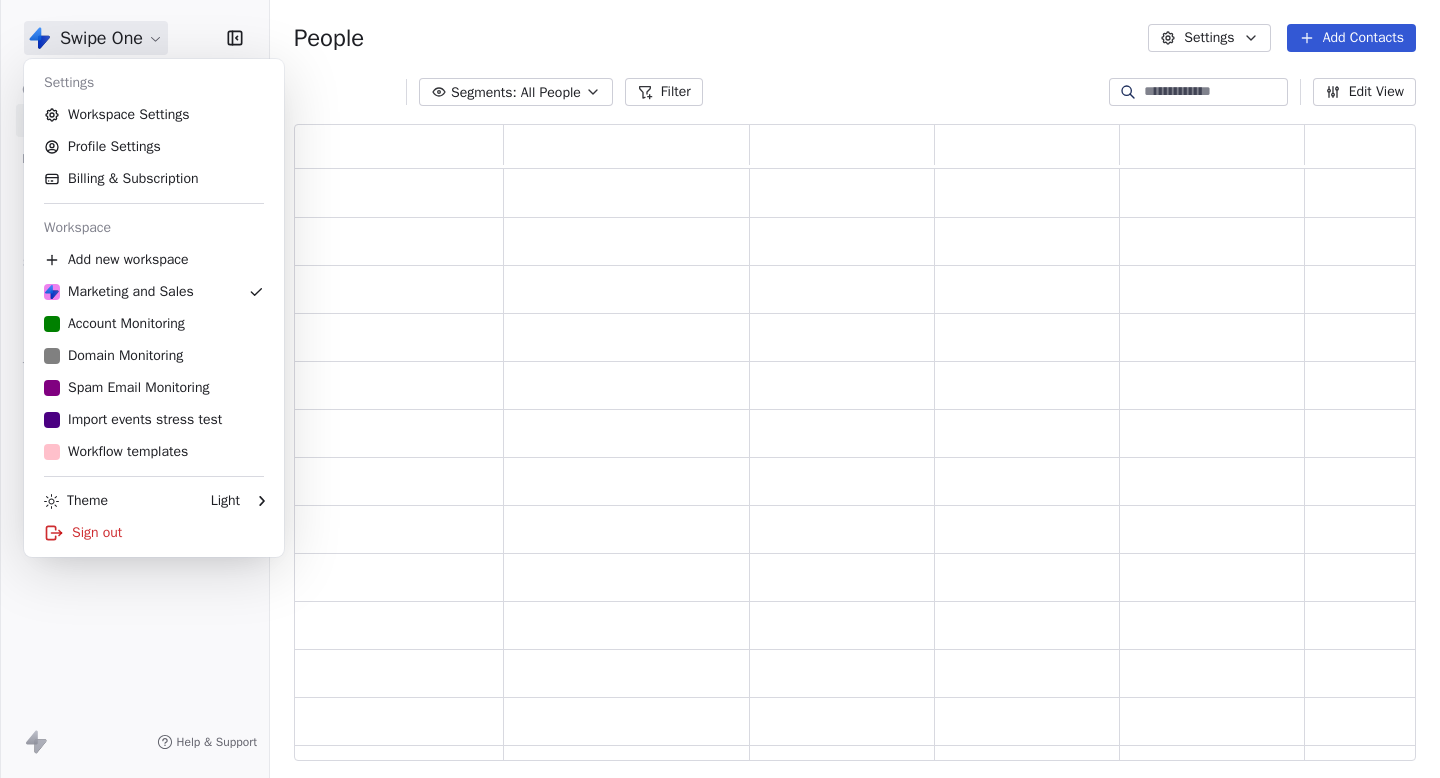 click on "Add Contacts Segments: All People Filter  Edit View Tag Add to Sequence Export   Settings Workspace Settings Profile Settings Billing  Subscription   Workspace Add new workspace Marketing and Sales Account Monitoring Domain Monitoring Spam Email Monitoring Import events stress test Workflow templates Theme Light Sign out" at bounding box center [720, 389] 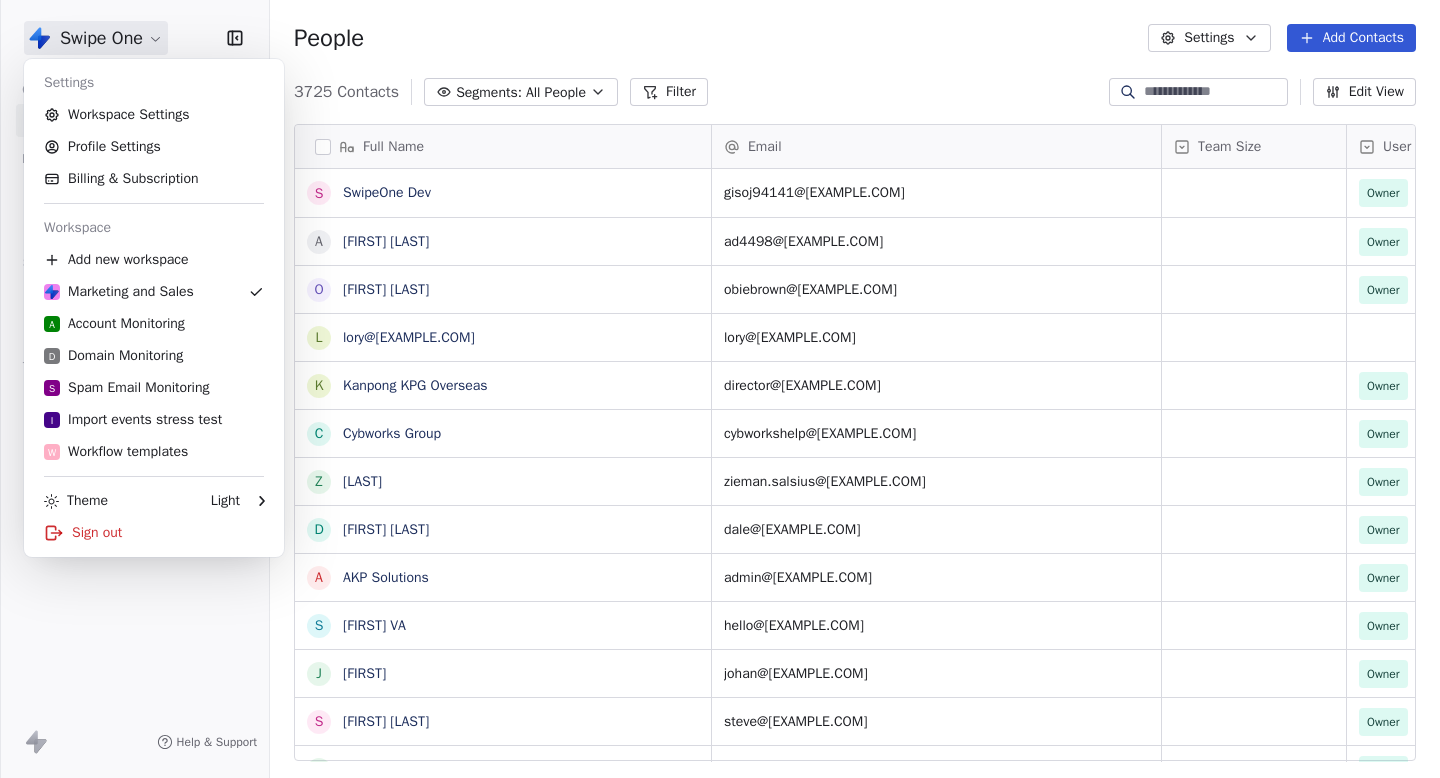 scroll, scrollTop: 1, scrollLeft: 1, axis: both 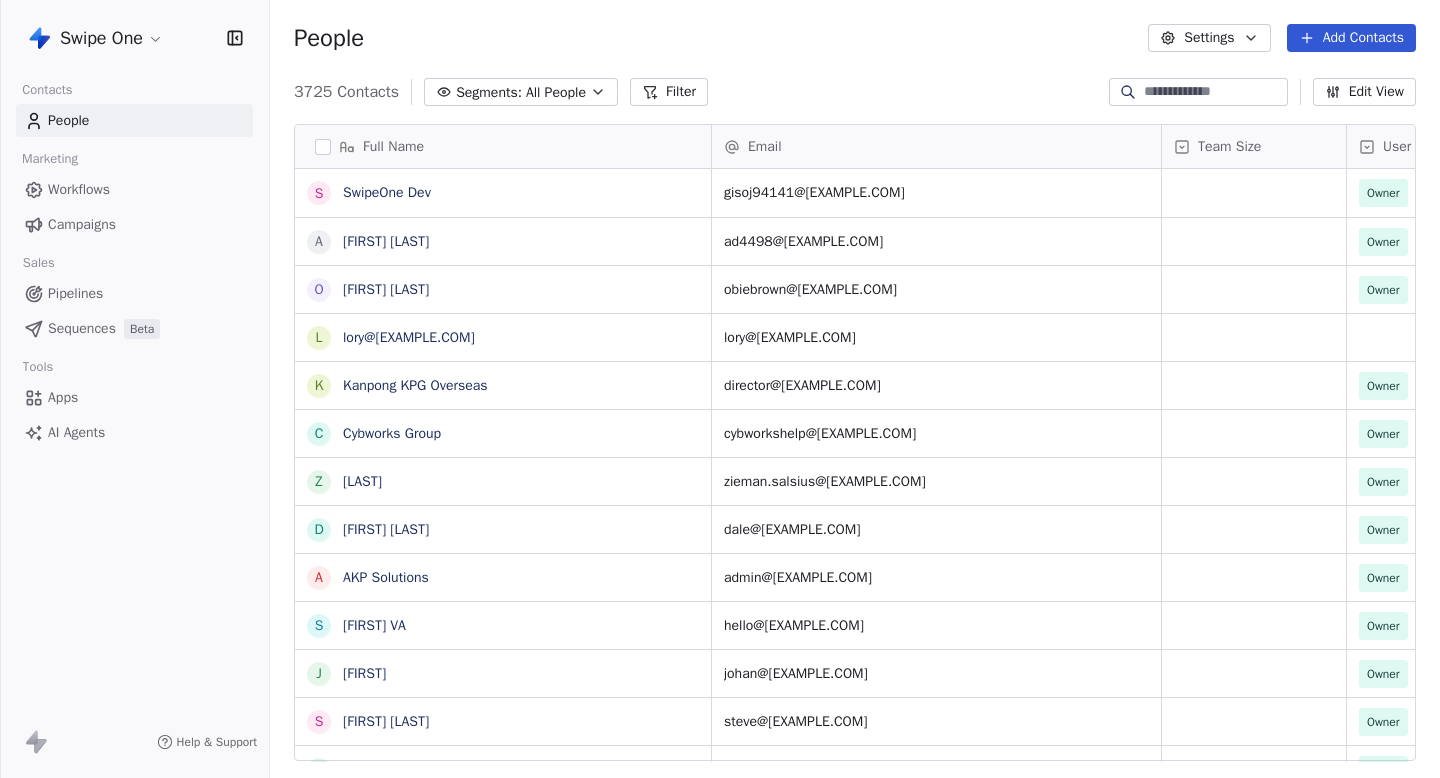click on "Campaigns" at bounding box center [134, 224] 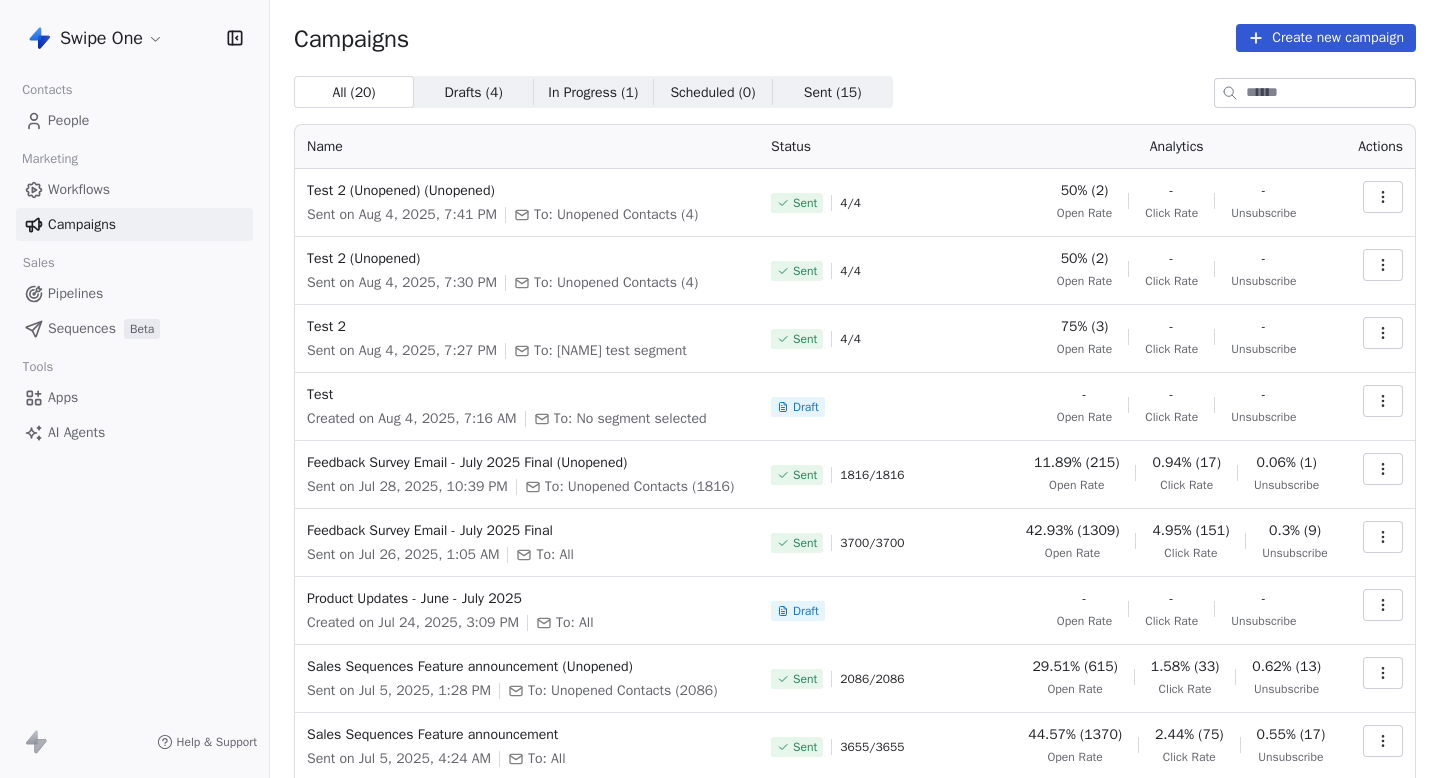 scroll, scrollTop: 208, scrollLeft: 0, axis: vertical 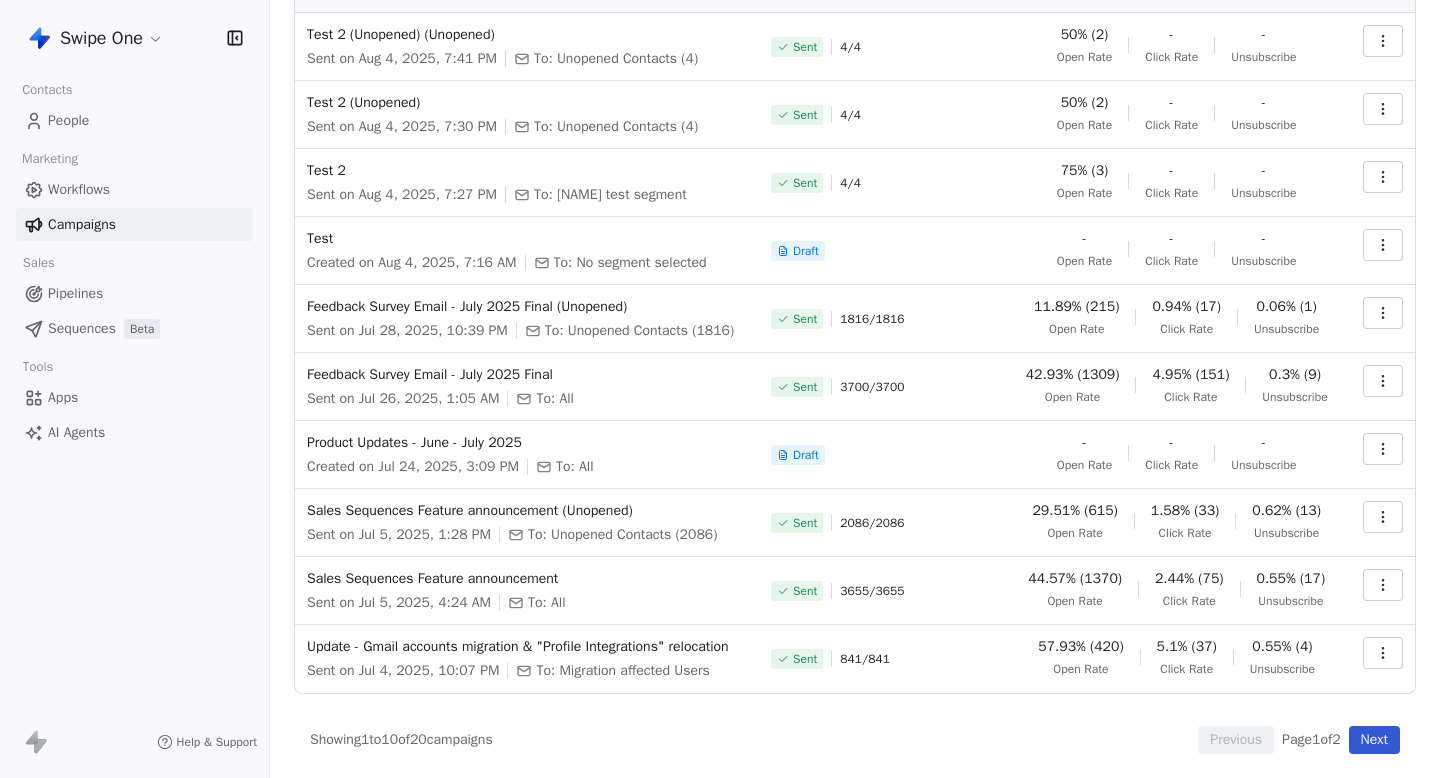 click on "Next" at bounding box center [1374, 740] 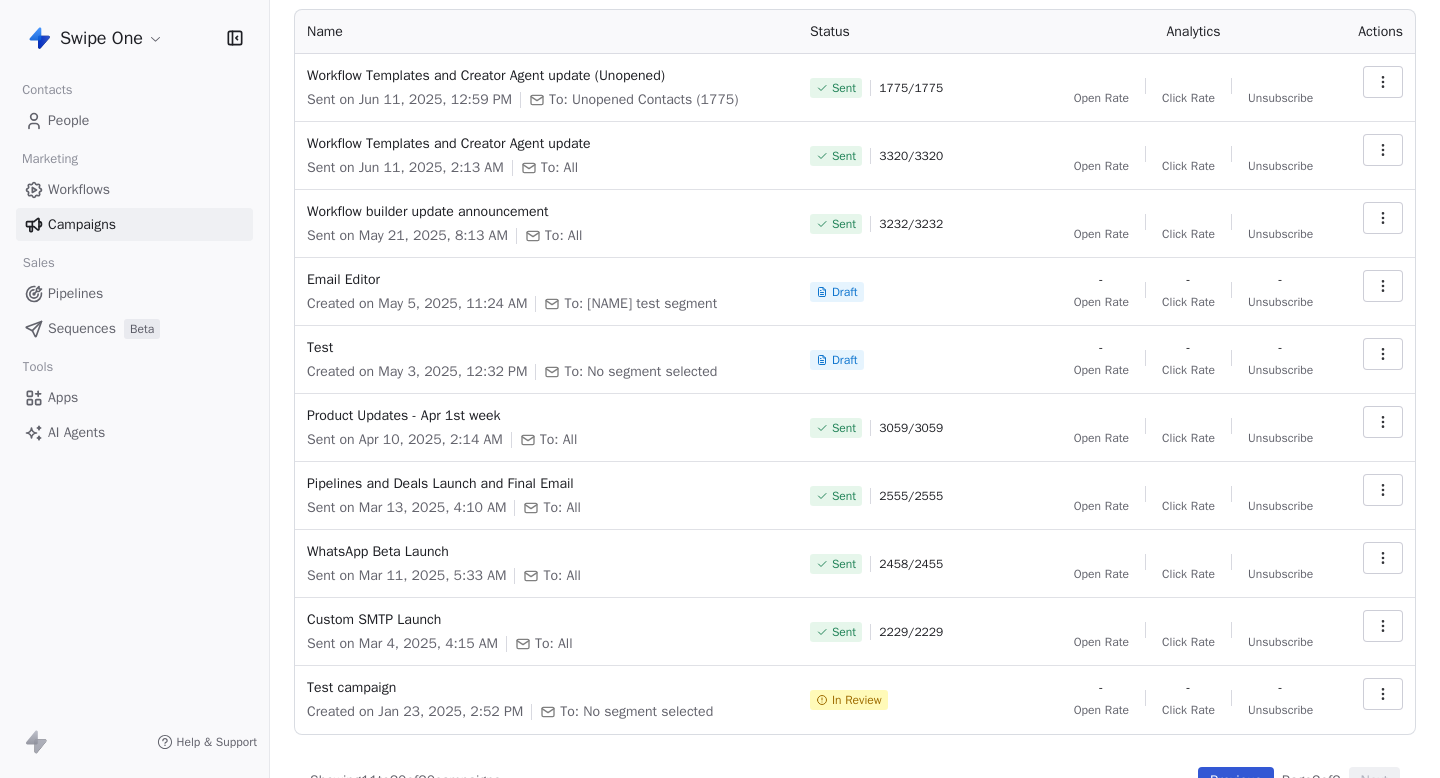 scroll, scrollTop: 0, scrollLeft: 0, axis: both 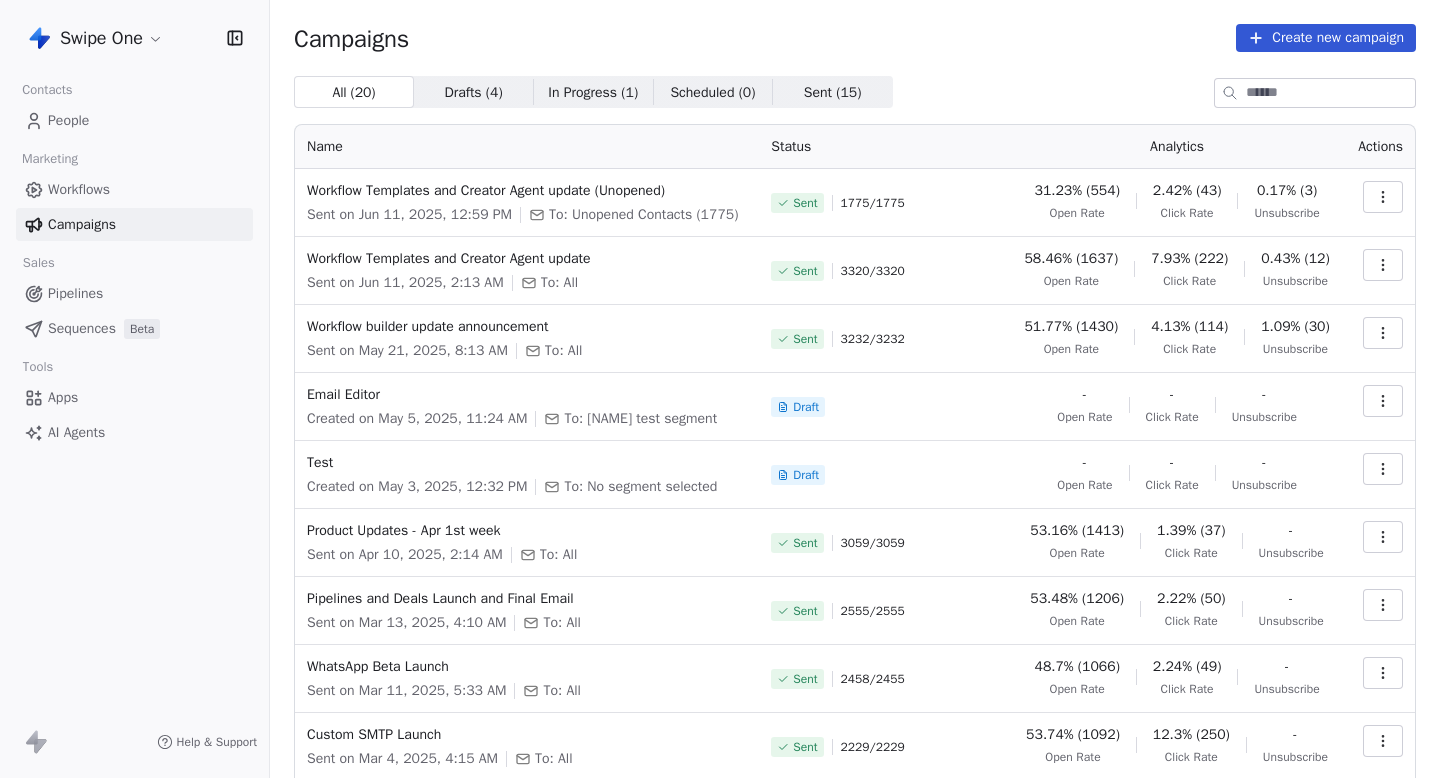 click on "Sent ( 15 )" at bounding box center (833, 92) 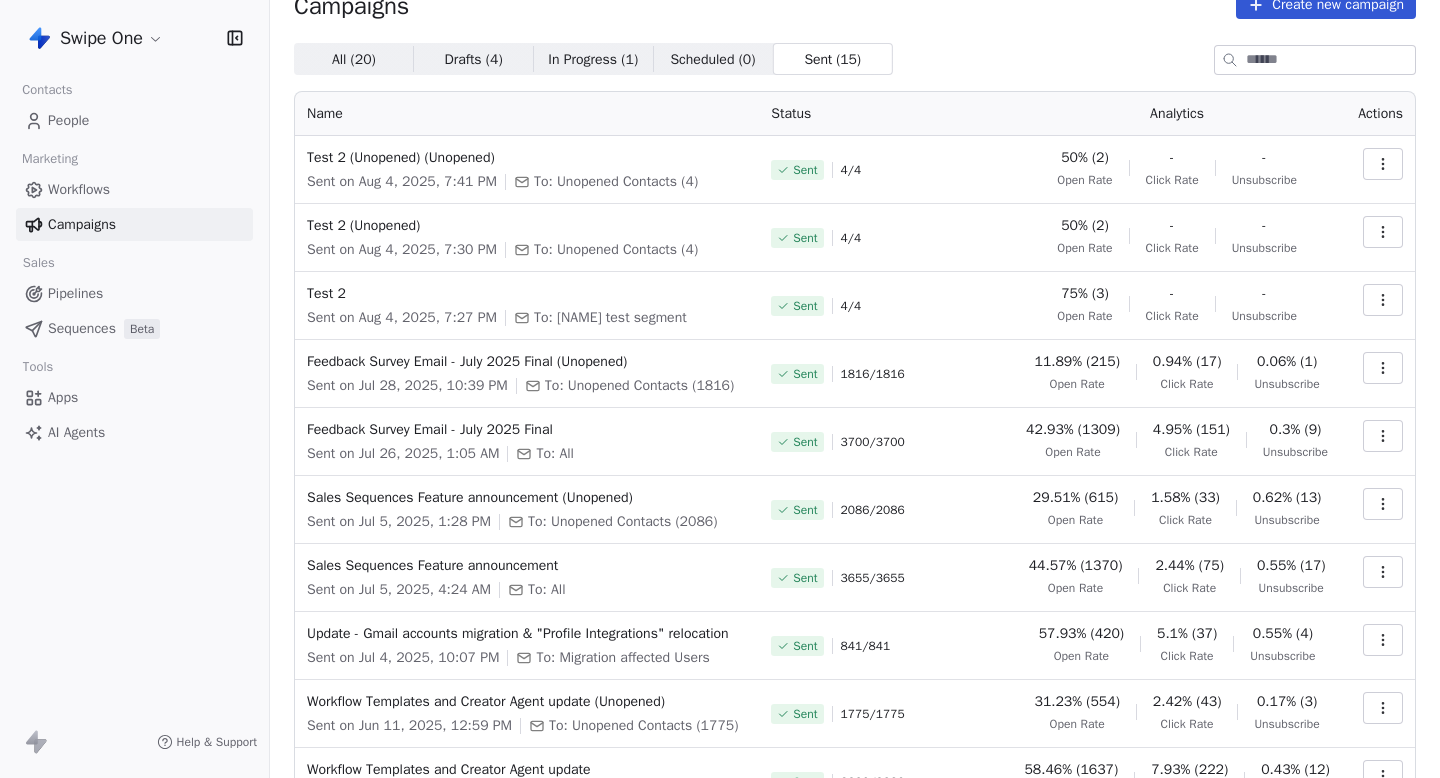 scroll, scrollTop: 34, scrollLeft: 0, axis: vertical 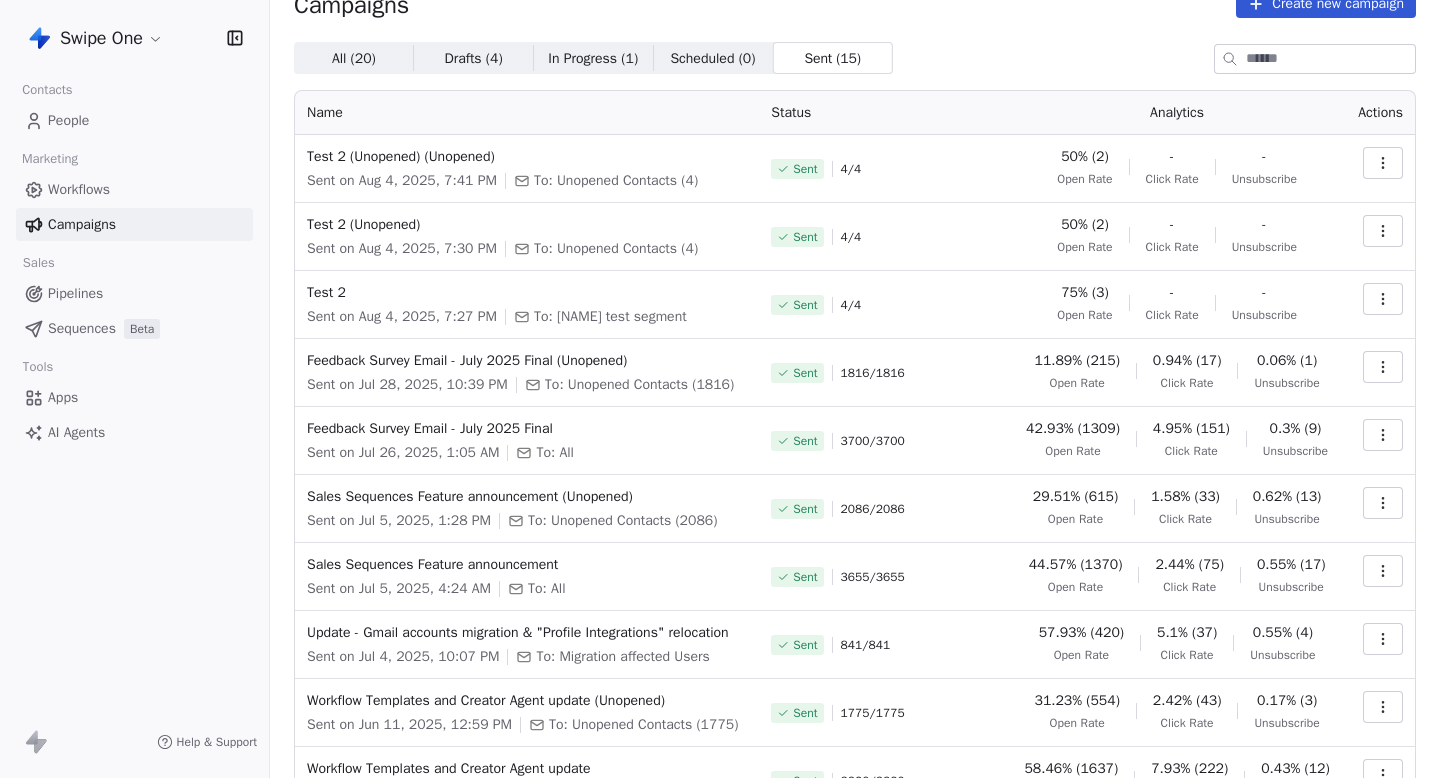 click on "Sent on Aug 4, 2025, 7:41 PM To: Unopened Contacts (4) Sent 4 / 4 50% (2) Open Rate - Click Rate - Unsubscribe Test 2 (Unopened) Sent on Aug 4, 2025, 7:30 PM To: Unopened Contacts (4) Sent 4 / 4 50% (2) Open Rate - Click Rate - Unsubscribe Test 2 Sent on Aug 4, 2025, 7:27 PM To: [NAME] test segment  Sent 4 / 4 75% (3) Open Rate - Click Rate - Unsubscribe Feedback Survey Email - July 2025 Final (Unopened) Sent on Jul 28, 2025, 10:39 PM To: Unopened Contacts (1816) Sent 1816 / 1816 11.89% (215) Open Rate 0.94% (17) Click Rate 0.06% (1) Unsubscribe Feedback Survey Email - July 2025 Final Sent on Jul 26, 2025, 1:05 AM To: All  Sent 3700 / 3700 42.93% (1309) 0.3% (9)" at bounding box center [720, 389] 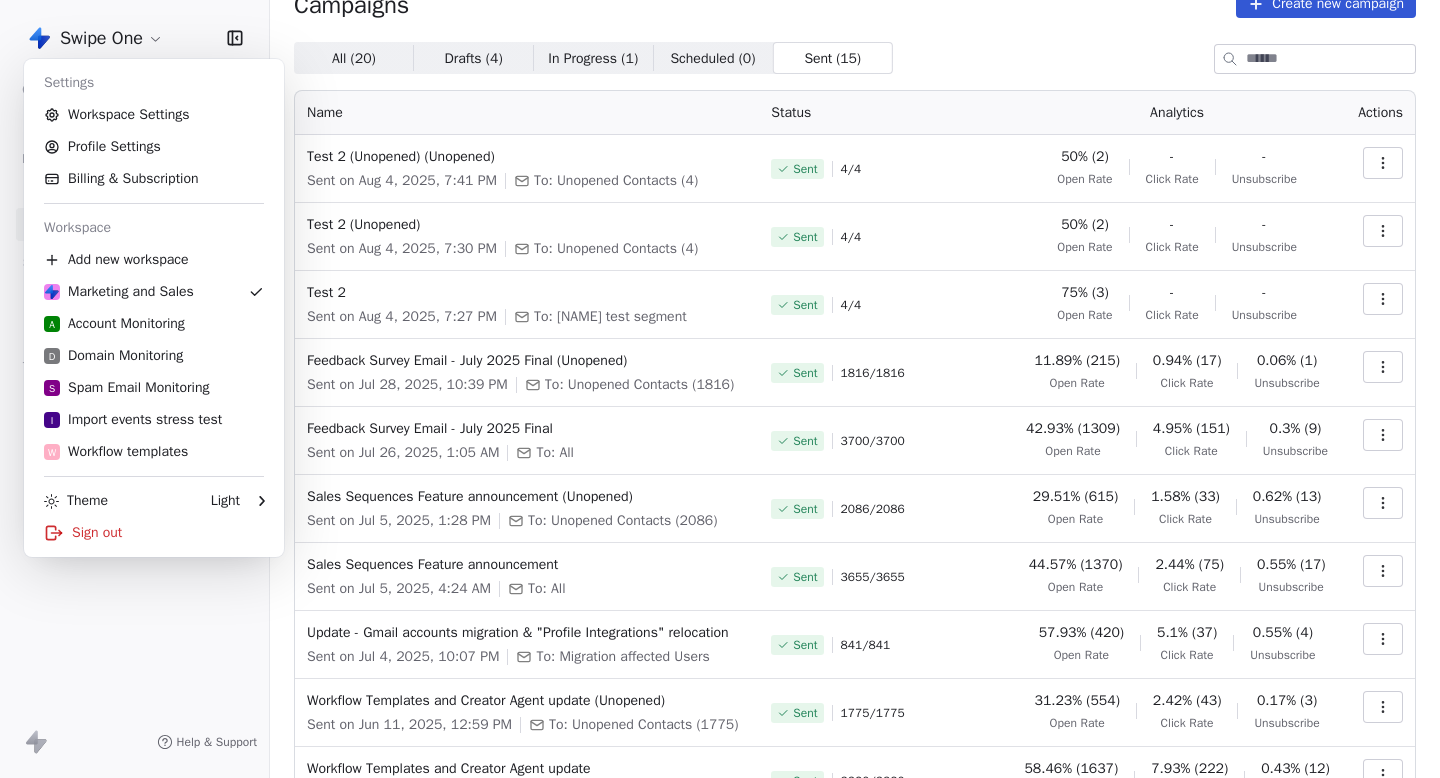 click on "Sent on Aug 4, 2025, 7:41 PM To: Unopened Contacts (4) Sent 4 / 4 50% (2) Open Rate - Click Rate - Unsubscribe Test 2 (Unopened) Sent on Aug 4, 2025, 7:30 PM To: Unopened Contacts (4) Sent 4 / 4 50% (2) Open Rate - Click Rate - Unsubscribe Test 2 Sent on Aug 4, 2025, 7:27 PM To: [NAME] test segment  Sent 4 / 4 75% (3) Open Rate - Click Rate - Unsubscribe Feedback Survey Email - July 2025 Final (Unopened) Sent on Jul 28, 2025, 10:39 PM To: Unopened Contacts (1816) Sent 1816 / 1816 11.89% (215) Open Rate 0.94% (17) Click Rate 0.06% (1) Unsubscribe Feedback Survey Email - July 2025 Final Sent on Jul 26, 2025, 1:05 AM To: All  Sent 3700 / 3700 42.93% (1309) 0.3% (9)" at bounding box center (720, 389) 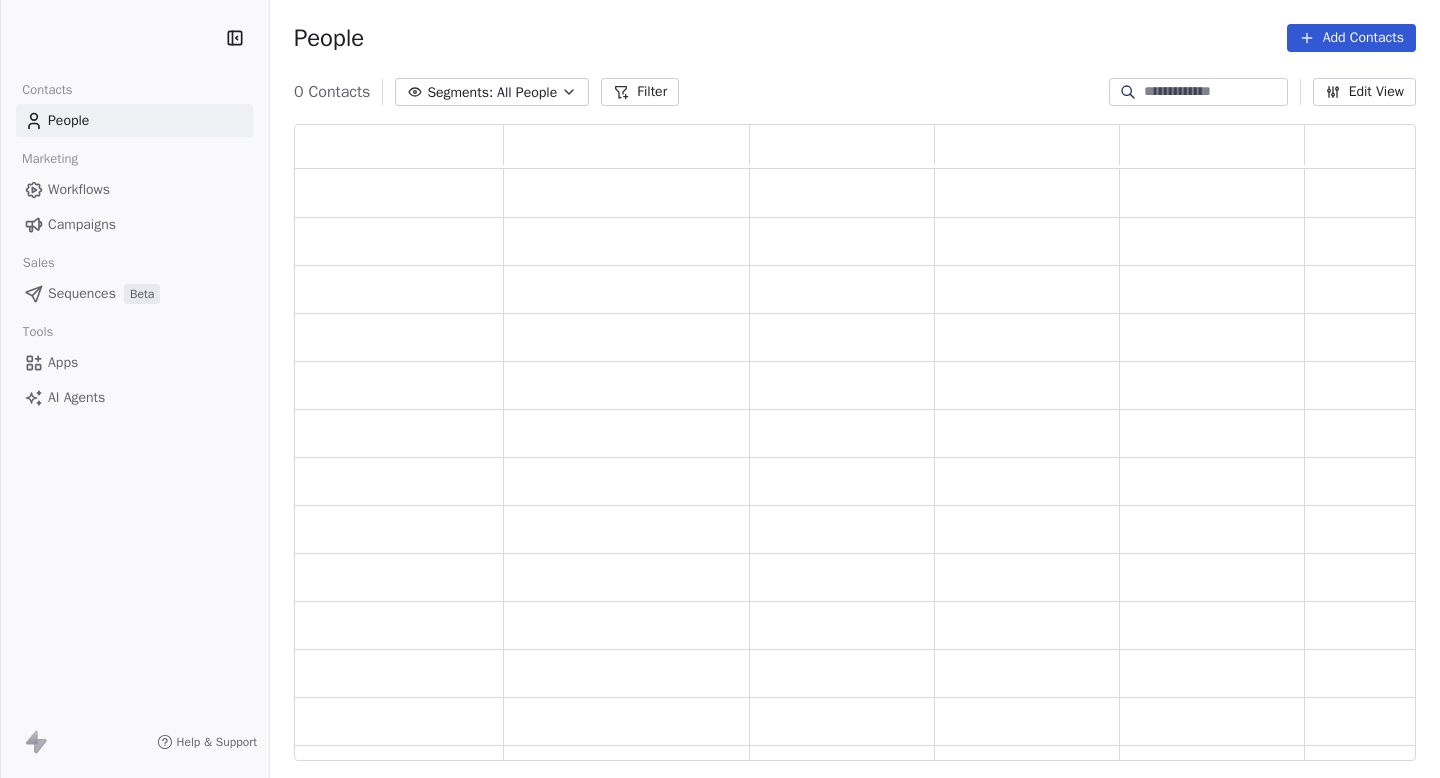 scroll, scrollTop: 0, scrollLeft: 0, axis: both 